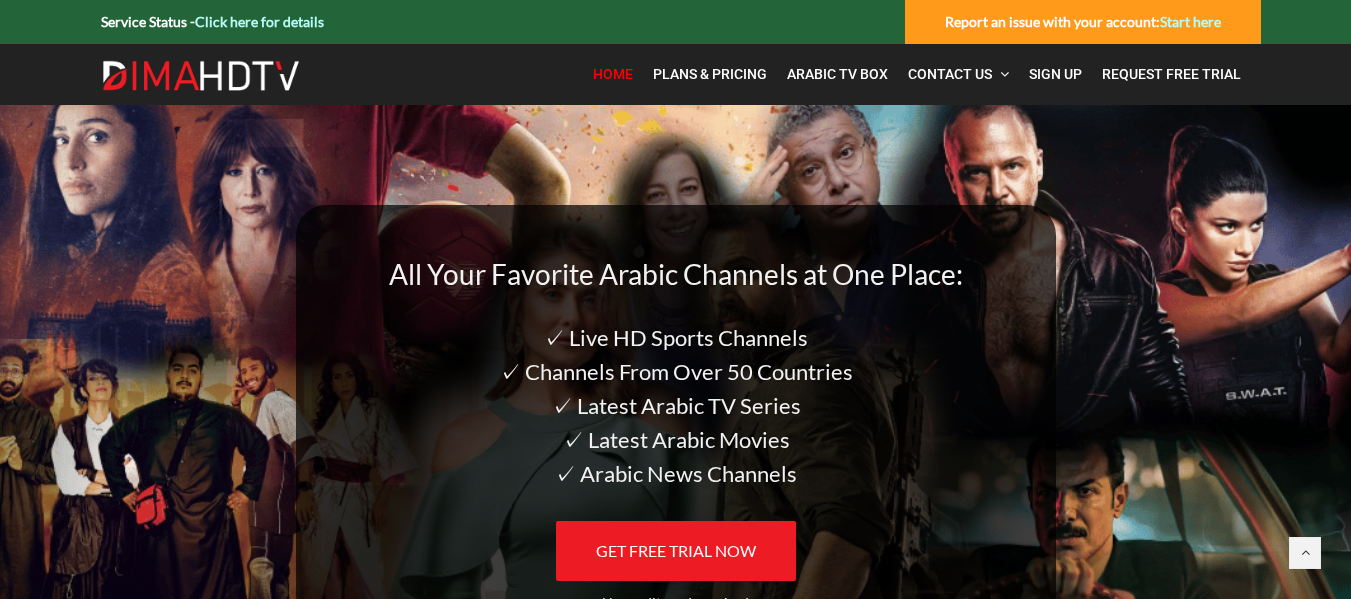 scroll, scrollTop: 0, scrollLeft: 0, axis: both 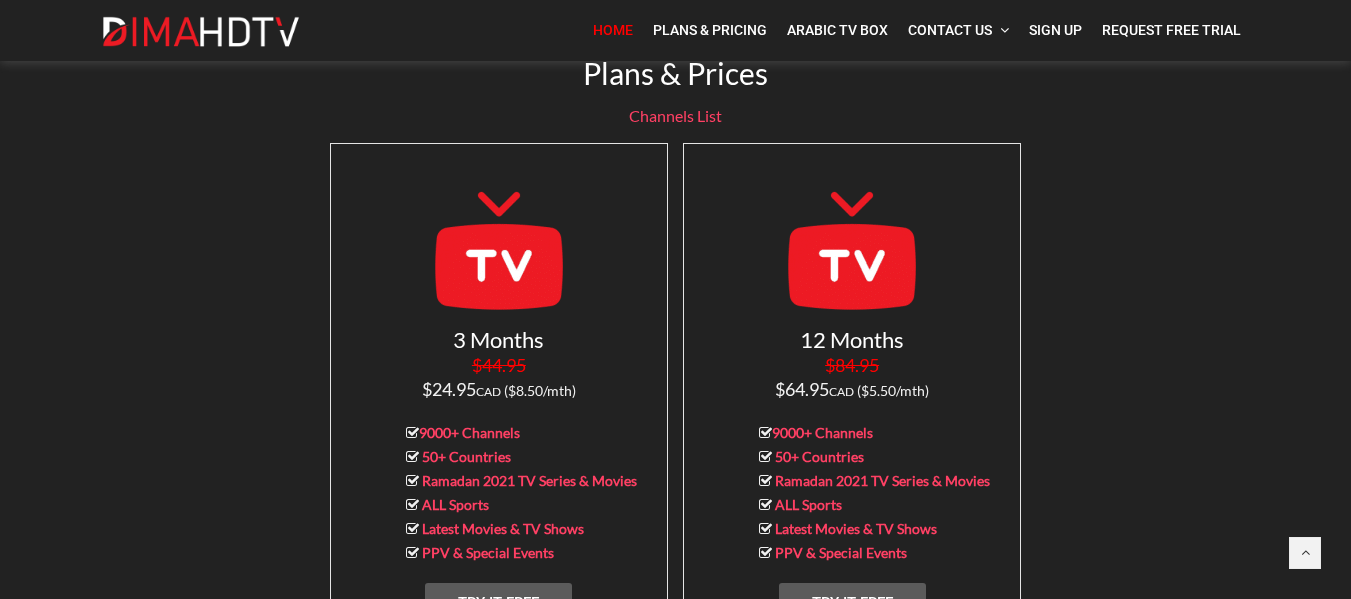 click at bounding box center [852, 254] 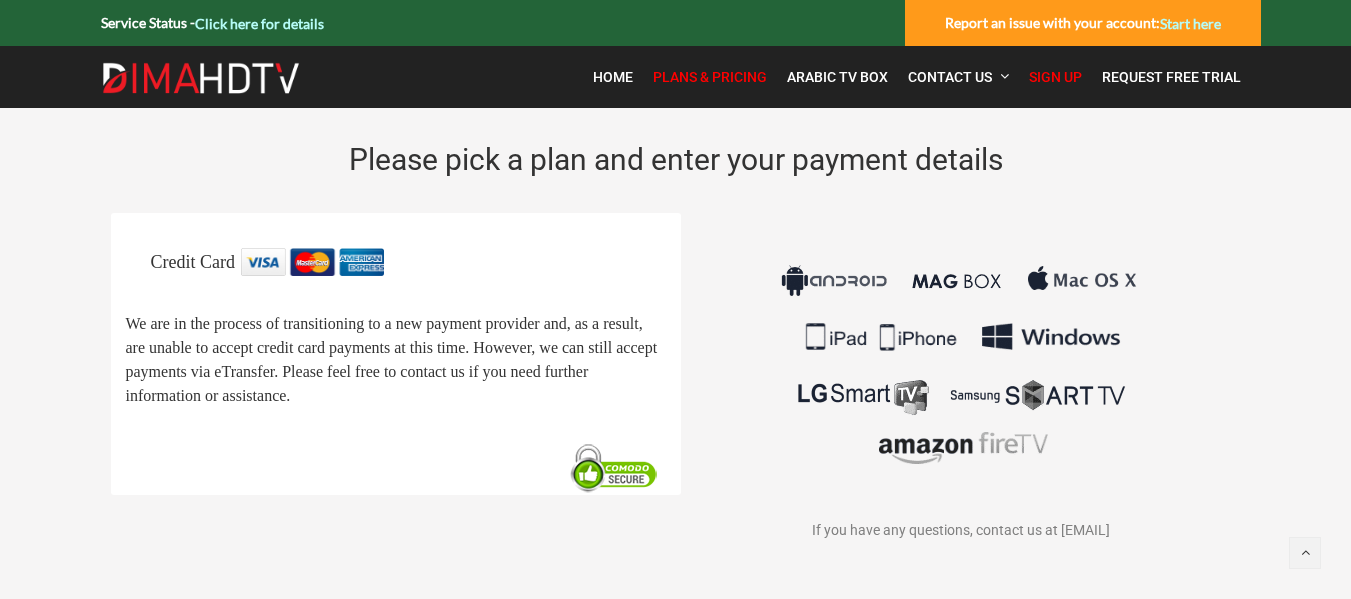 scroll, scrollTop: 0, scrollLeft: 0, axis: both 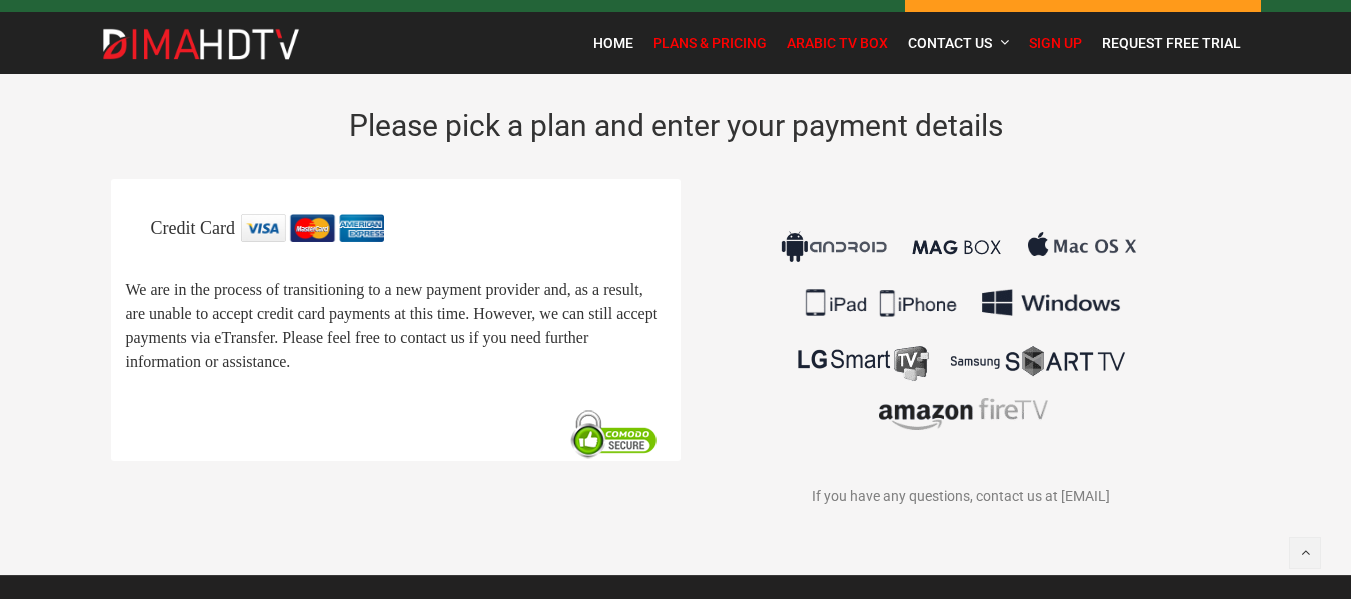 click on "Arabic TV Box" at bounding box center (837, 43) 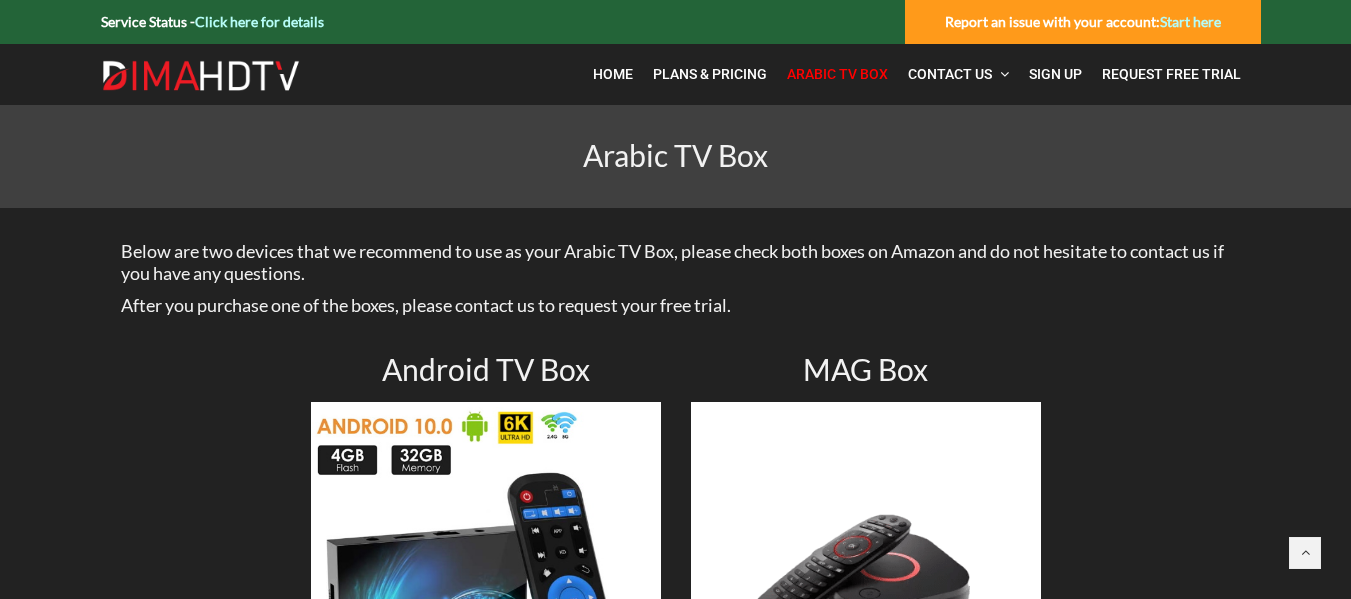 scroll, scrollTop: 0, scrollLeft: 0, axis: both 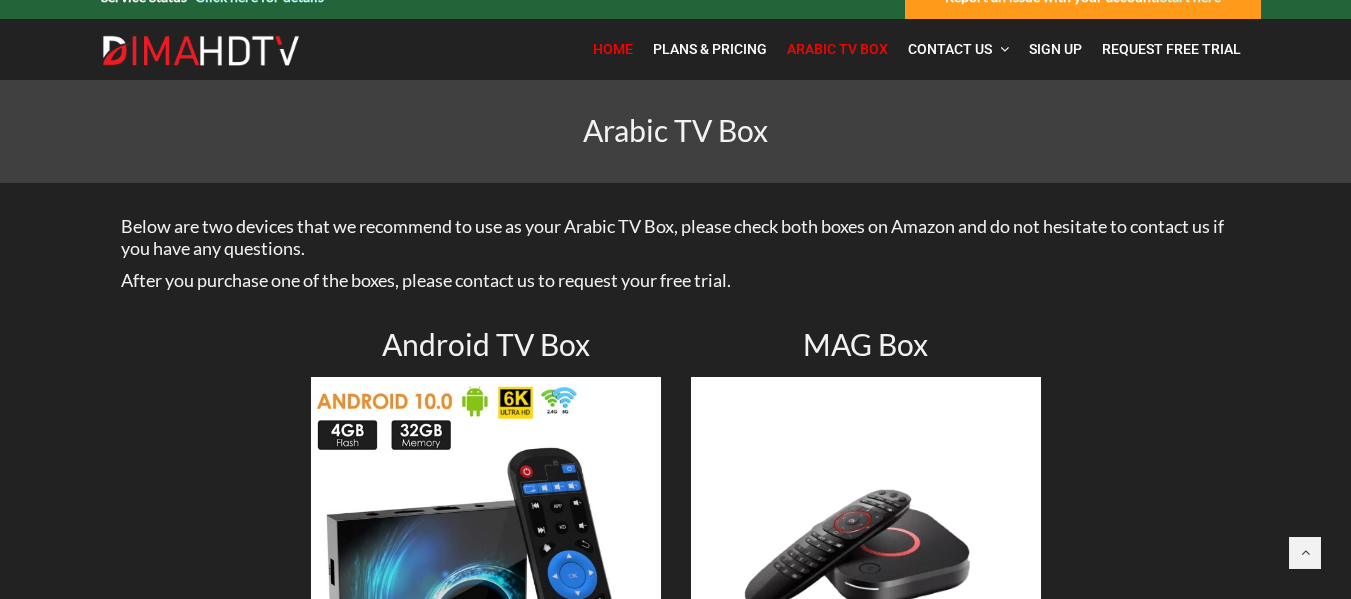 click on "Home" at bounding box center (613, 49) 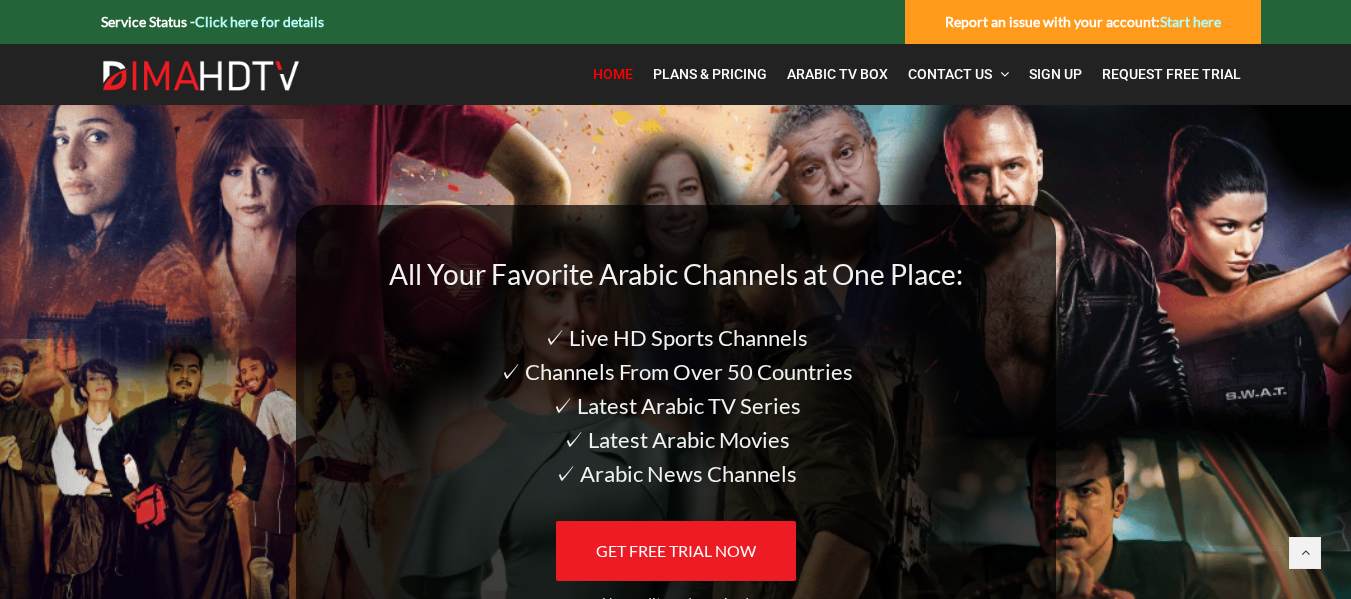 scroll, scrollTop: 0, scrollLeft: 0, axis: both 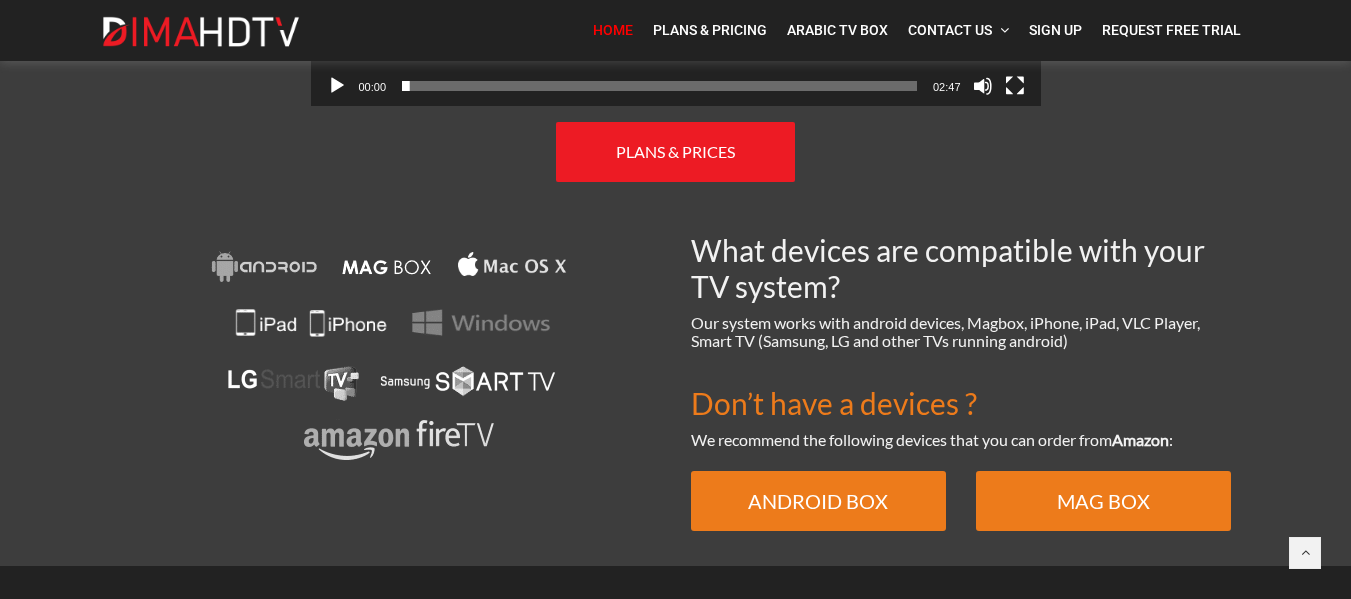 click at bounding box center (391, 357) 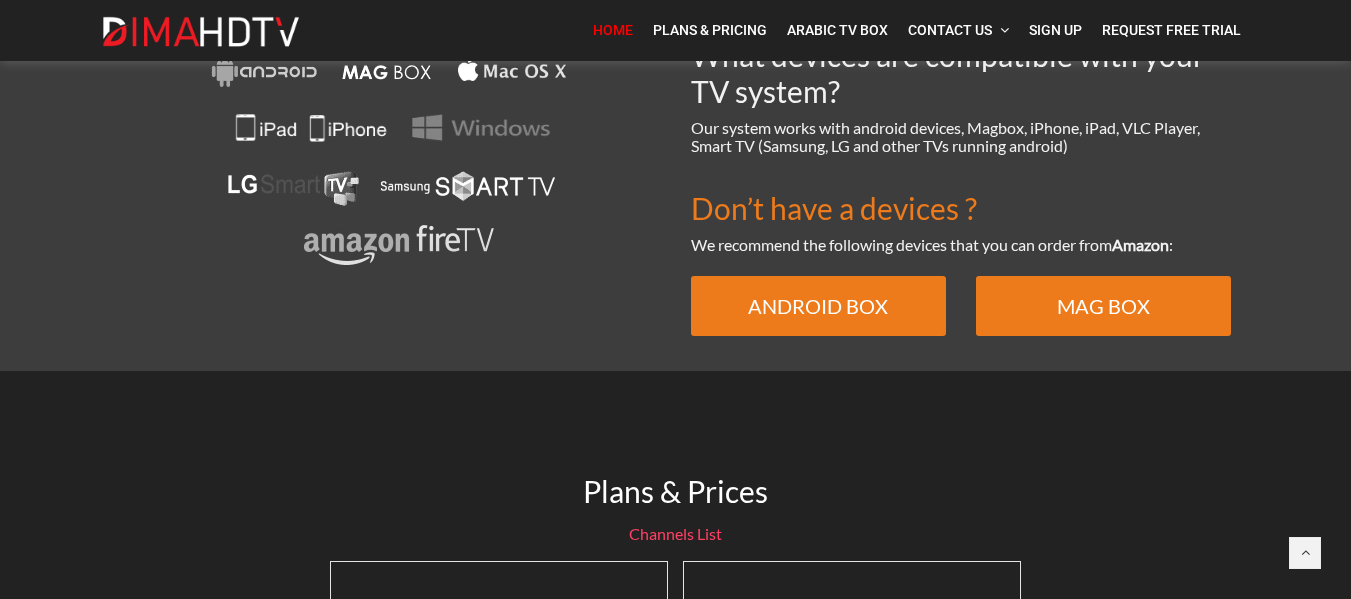 scroll, scrollTop: 1253, scrollLeft: 0, axis: vertical 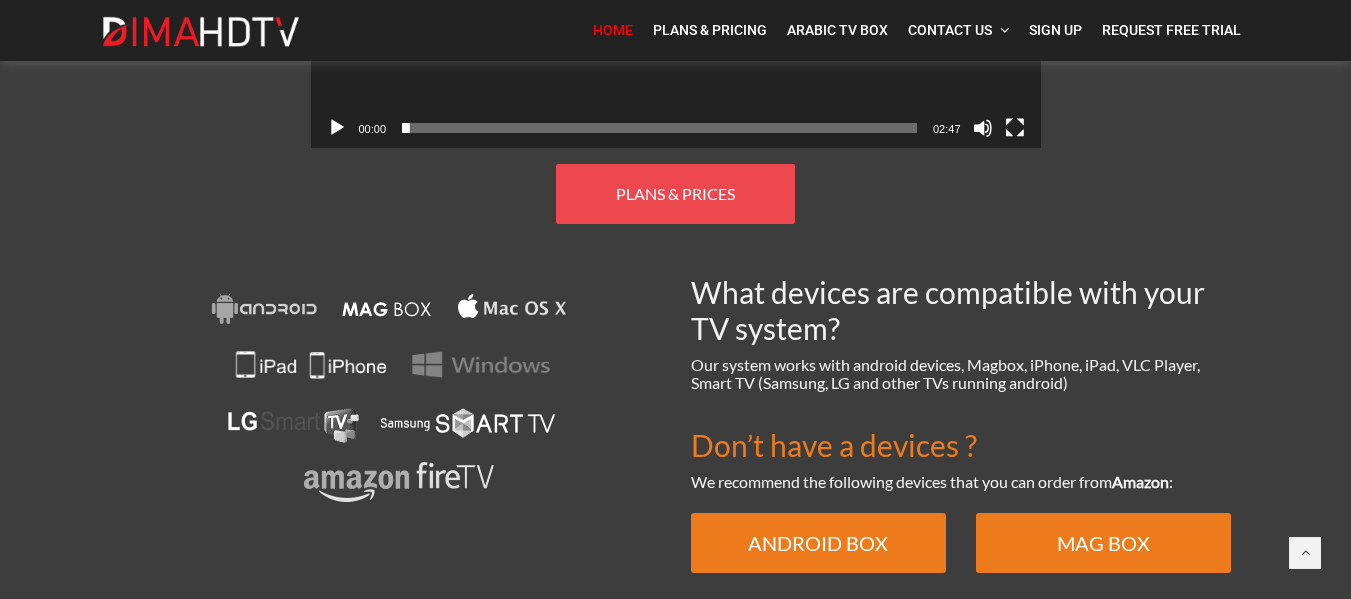click on "PLANS & PRICES" at bounding box center [675, 194] 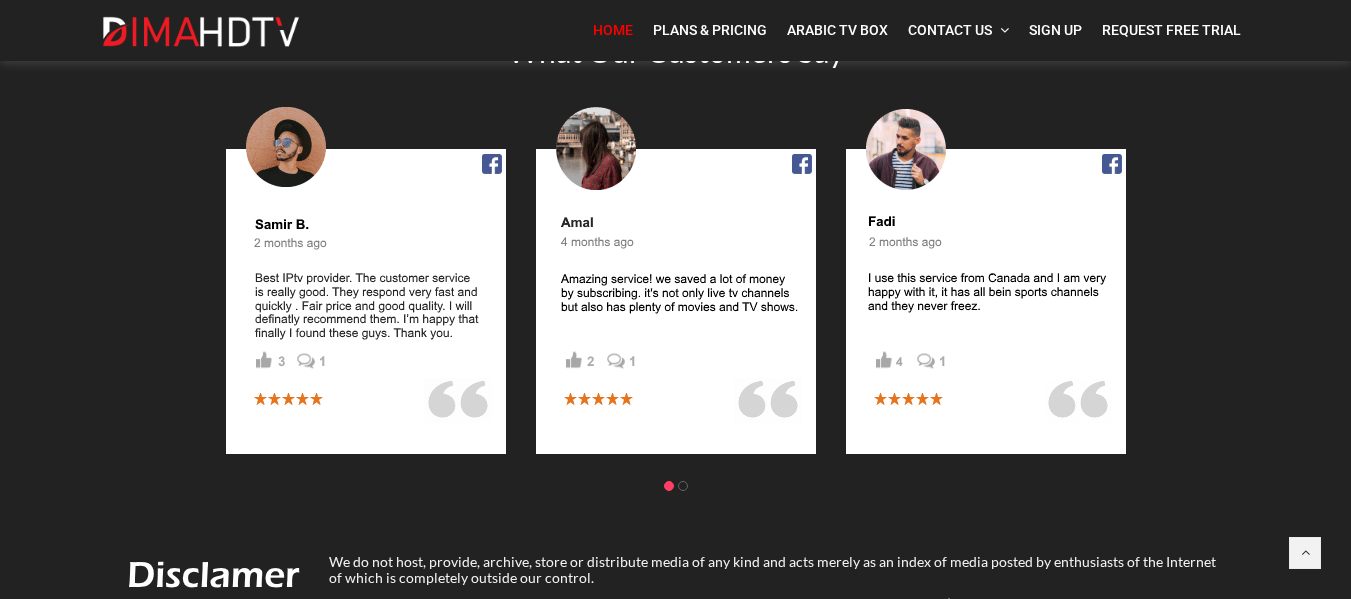 scroll, scrollTop: 2649, scrollLeft: 0, axis: vertical 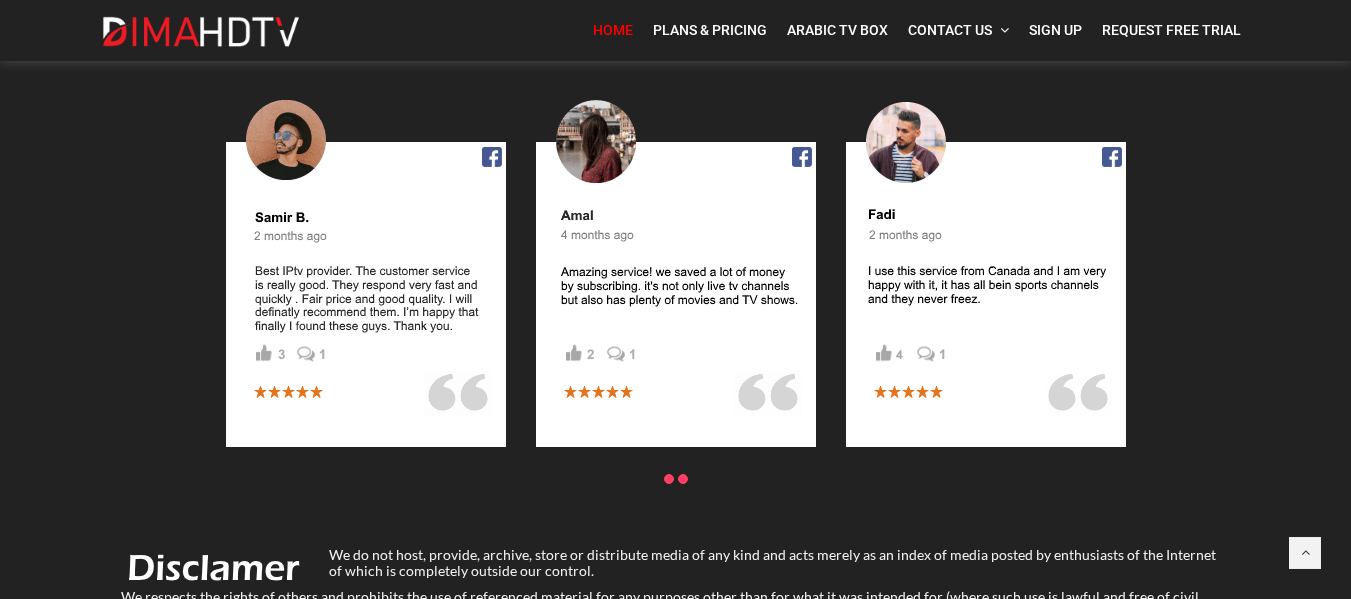 click at bounding box center (683, 479) 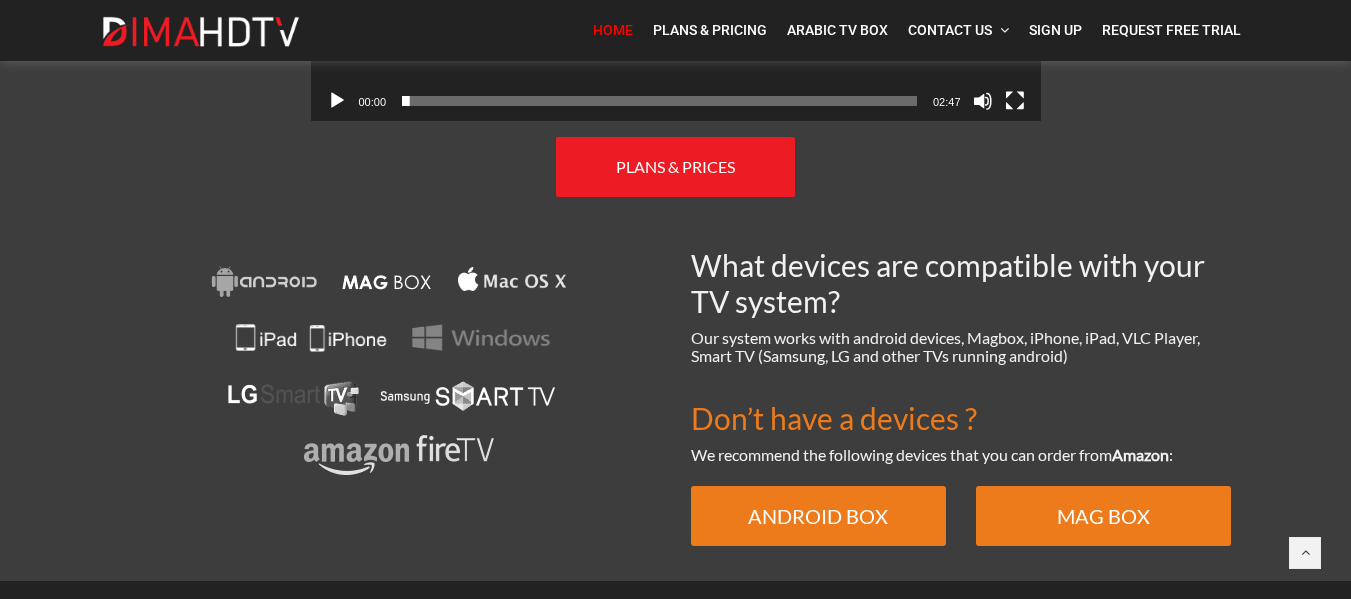scroll, scrollTop: 1219, scrollLeft: 0, axis: vertical 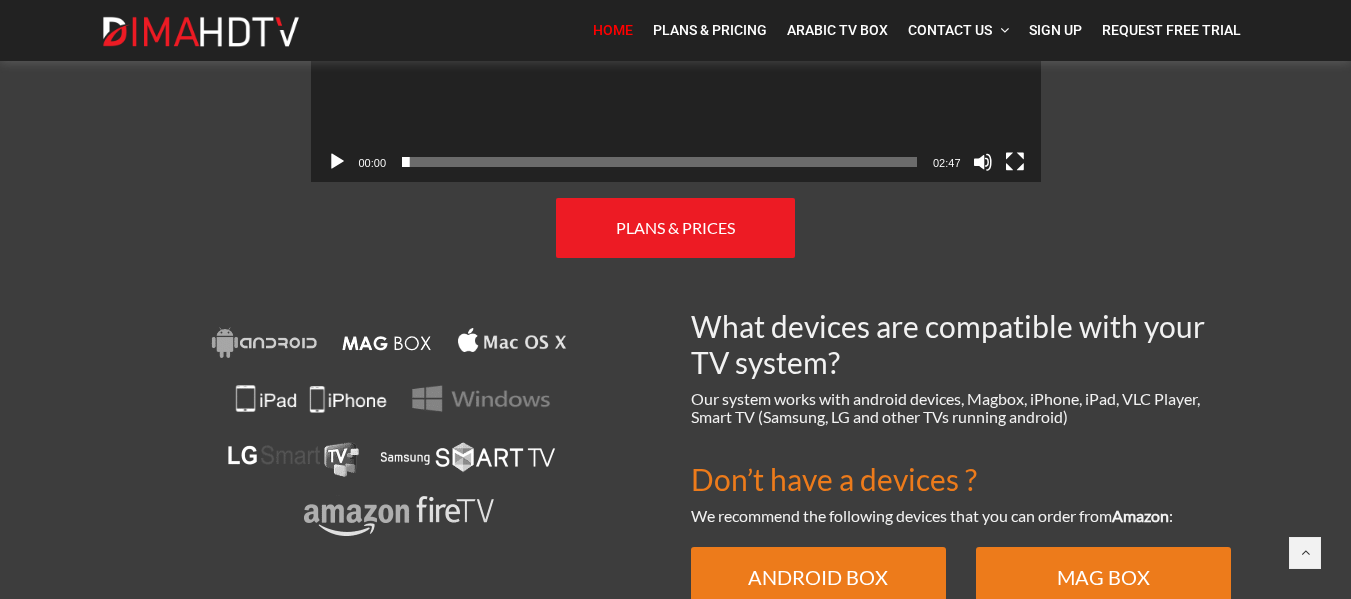 click at bounding box center [391, 433] 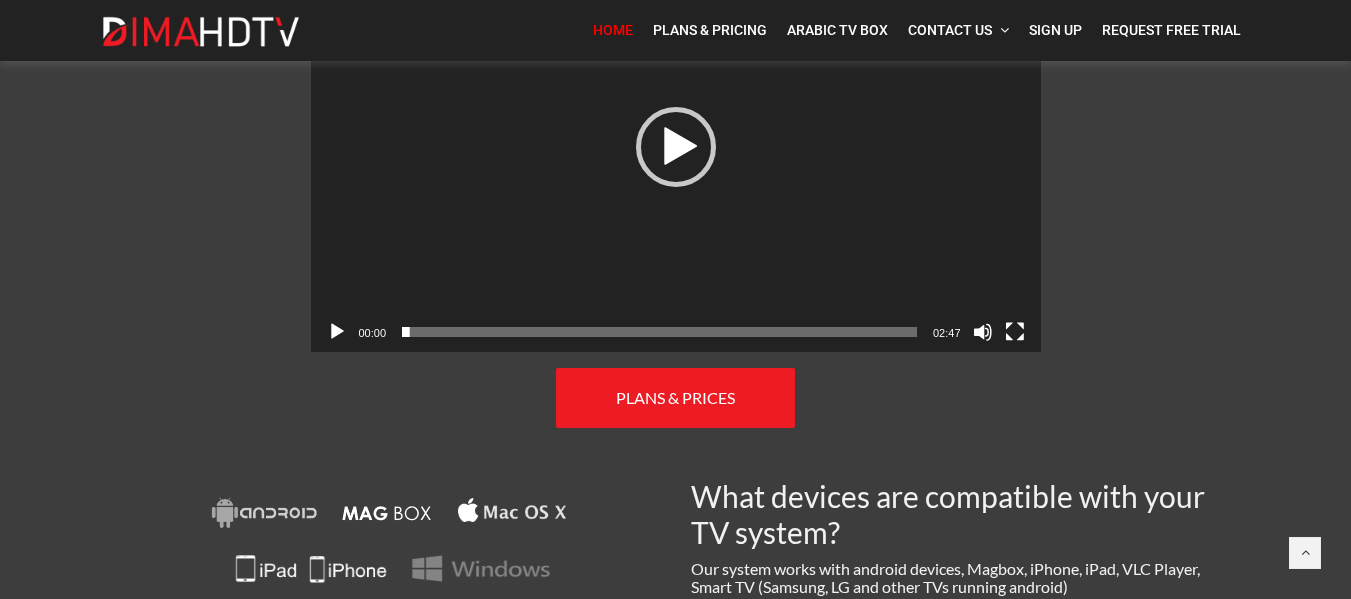 scroll, scrollTop: 897, scrollLeft: 0, axis: vertical 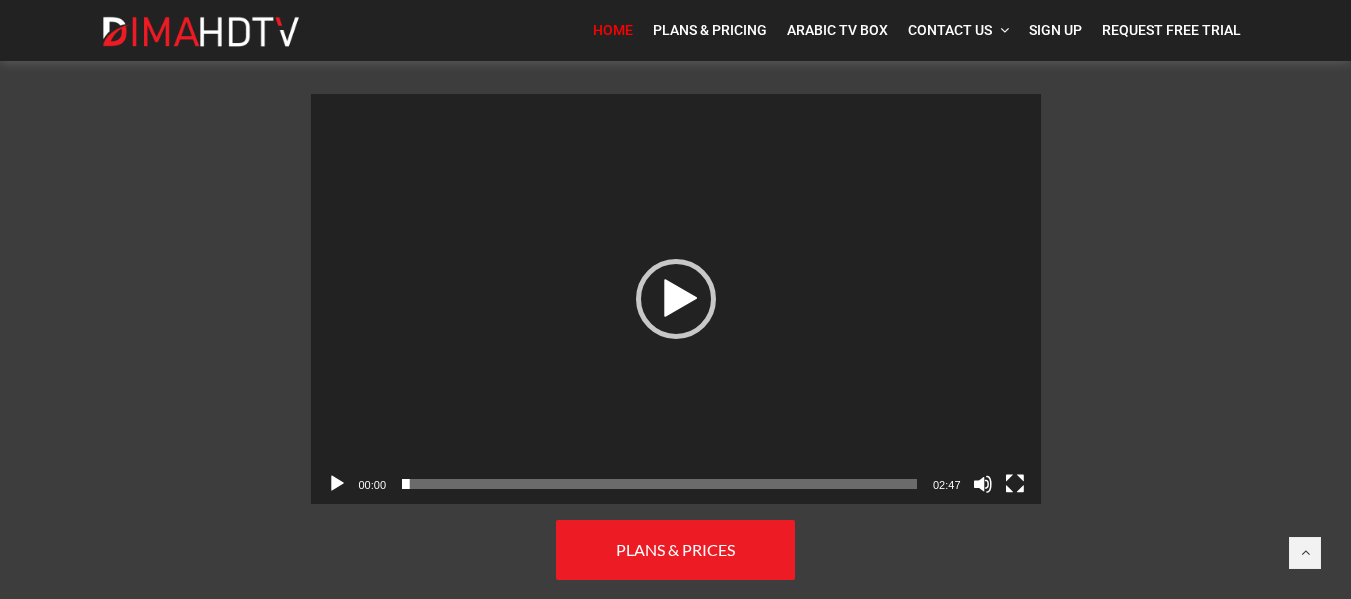 click at bounding box center [337, 484] 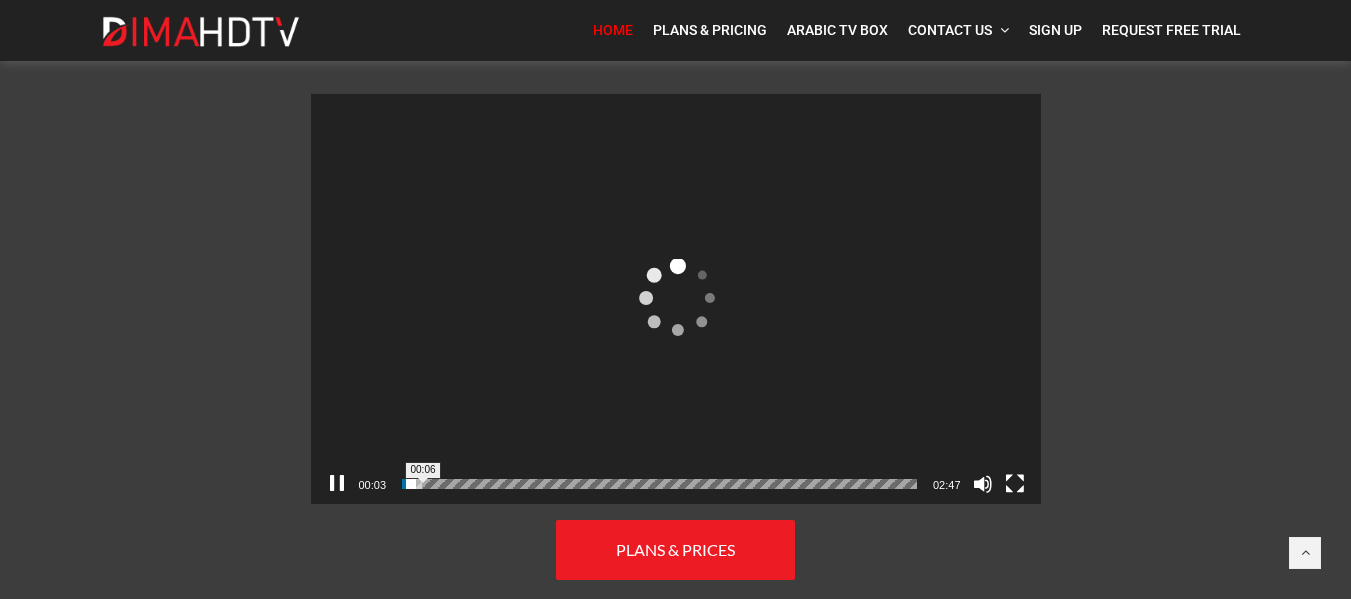 click on "00:06" at bounding box center [659, 484] 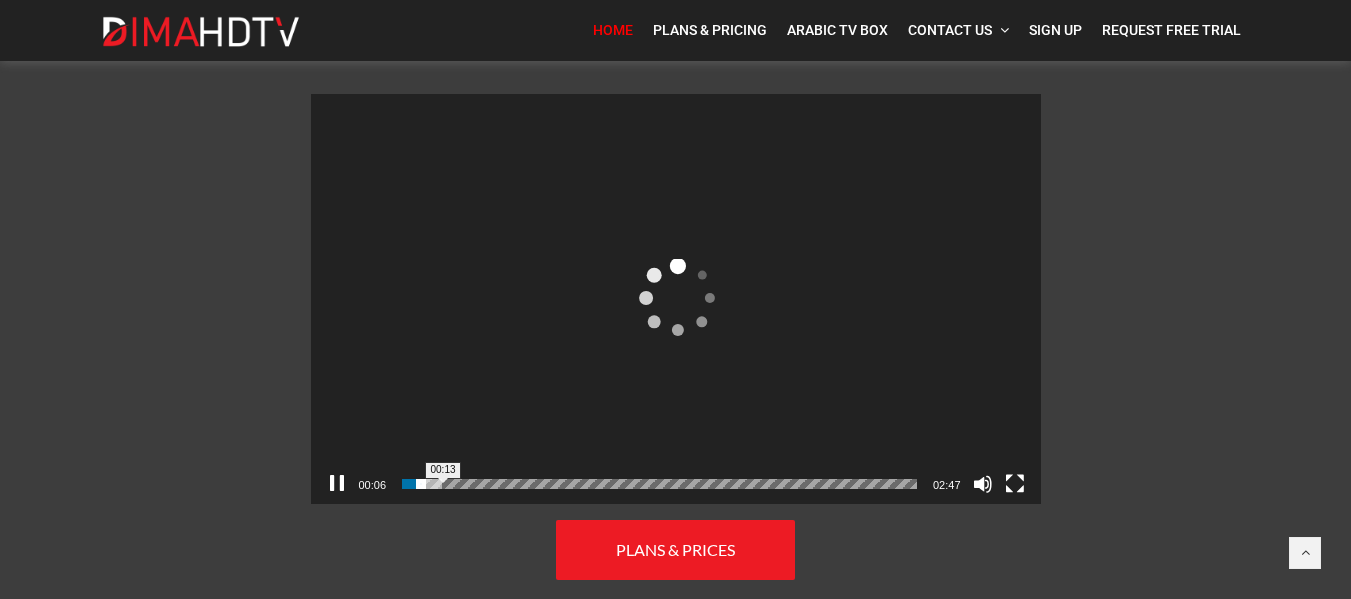 click on "00:13" at bounding box center (659, 484) 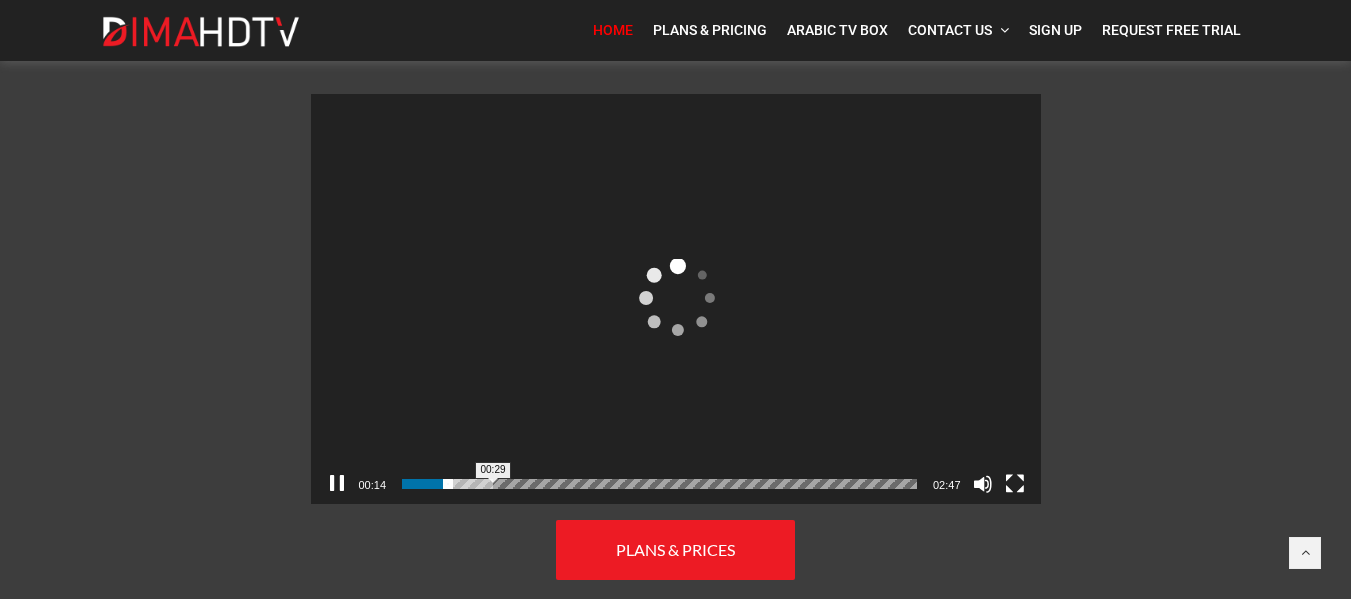 click on "00:29" at bounding box center (659, 484) 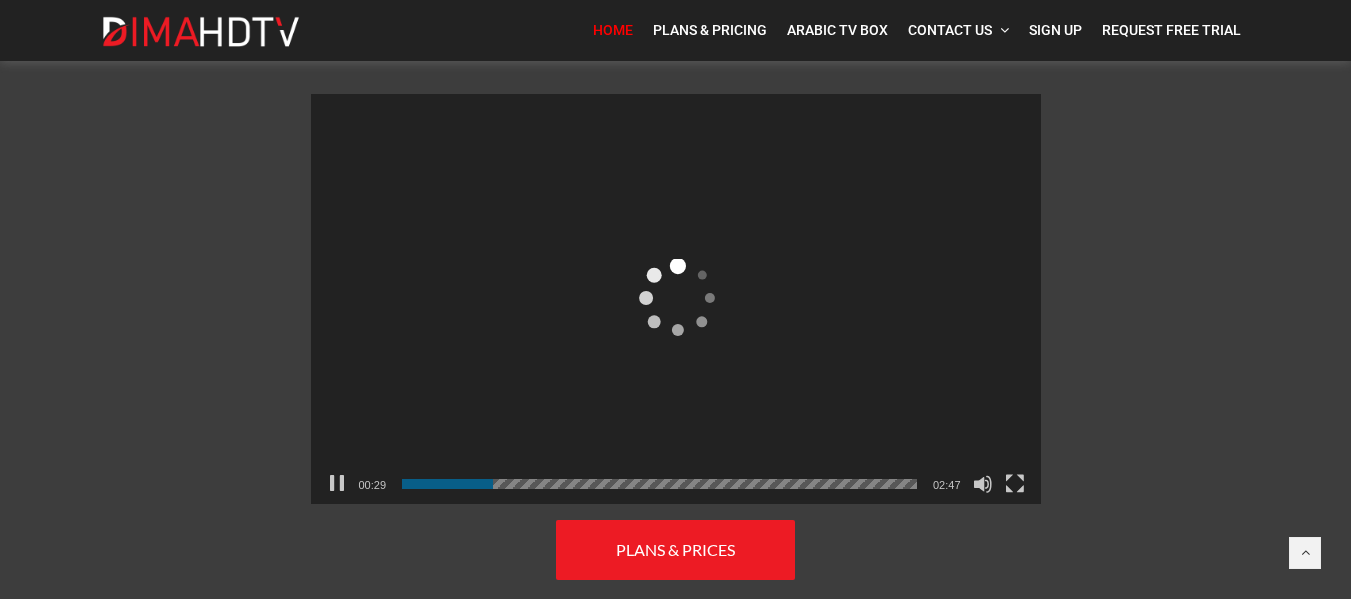 click on "Watch Our Demo Video
Watch Arabic TV channels from Algeria, Egypt, Lebanon, Morocco, Tunisia, the Middle East and more.
Video Player https://dimahdtv.com/wp-content/uploads/2019/10/DimaHDTV-cover-2.mp4 00:29 00:29 02:47 Use Up/Down Arrow keys to increase or decrease volume.
PLANS & PRICES" at bounding box center [676, 272] 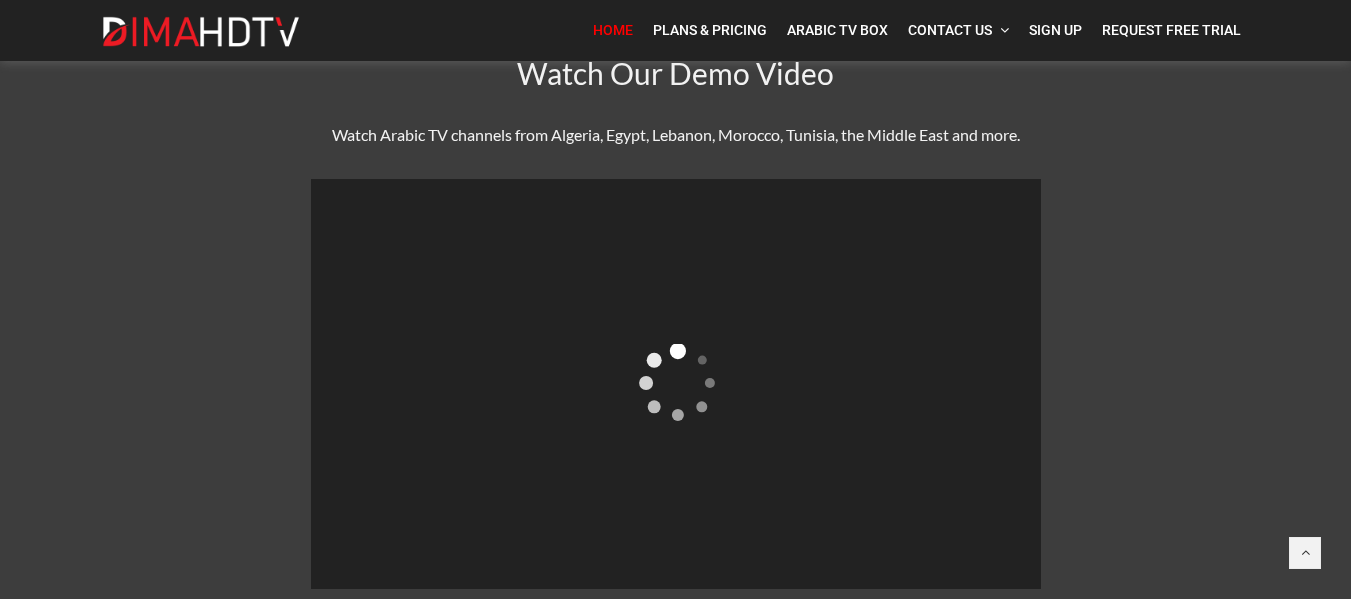 scroll, scrollTop: 751, scrollLeft: 0, axis: vertical 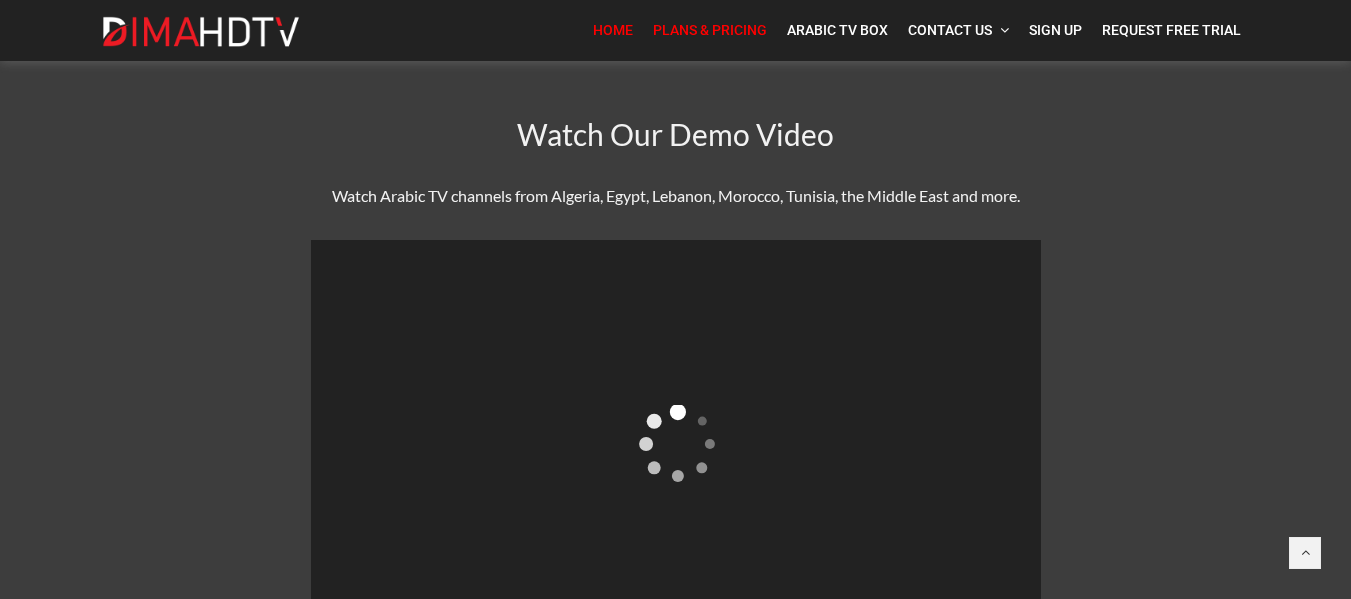 click on "Plans & Pricing" at bounding box center [710, 30] 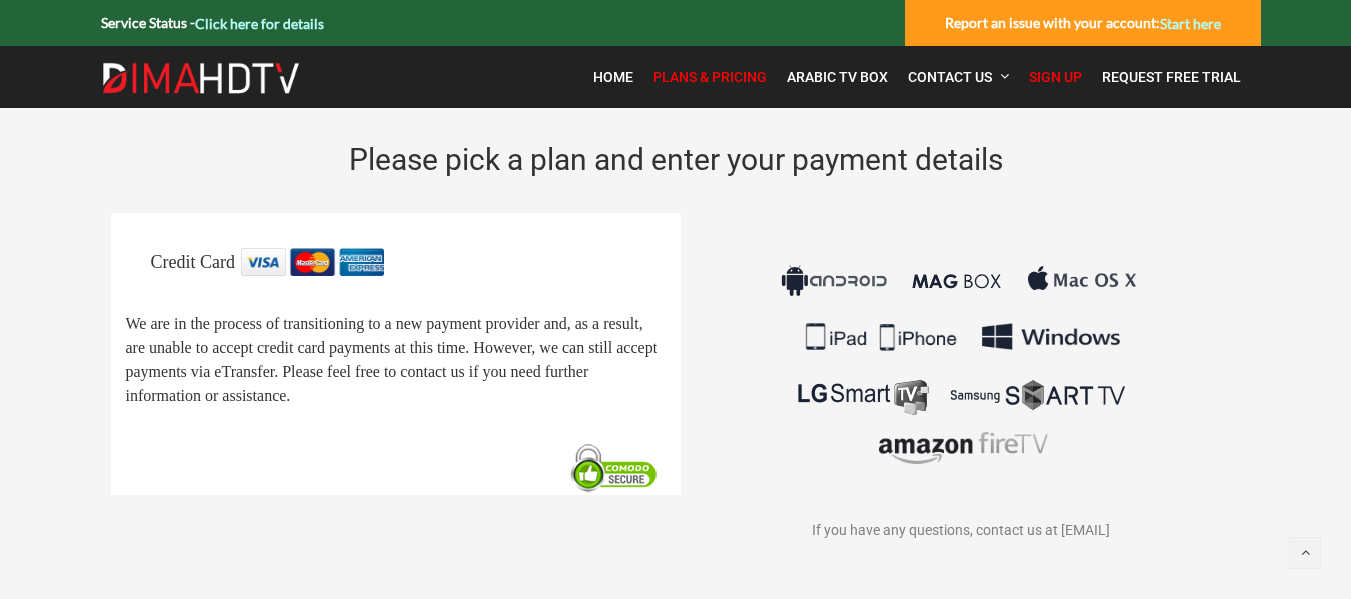 scroll, scrollTop: 0, scrollLeft: 0, axis: both 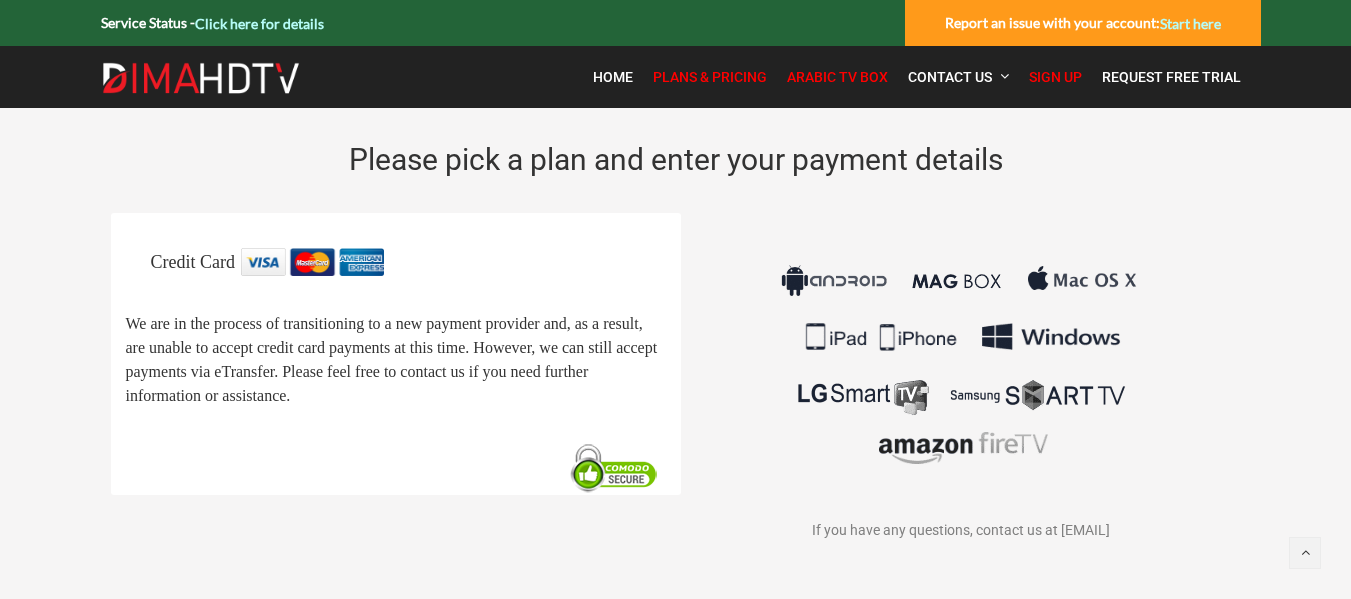 click on "Arabic TV Box" at bounding box center [837, 77] 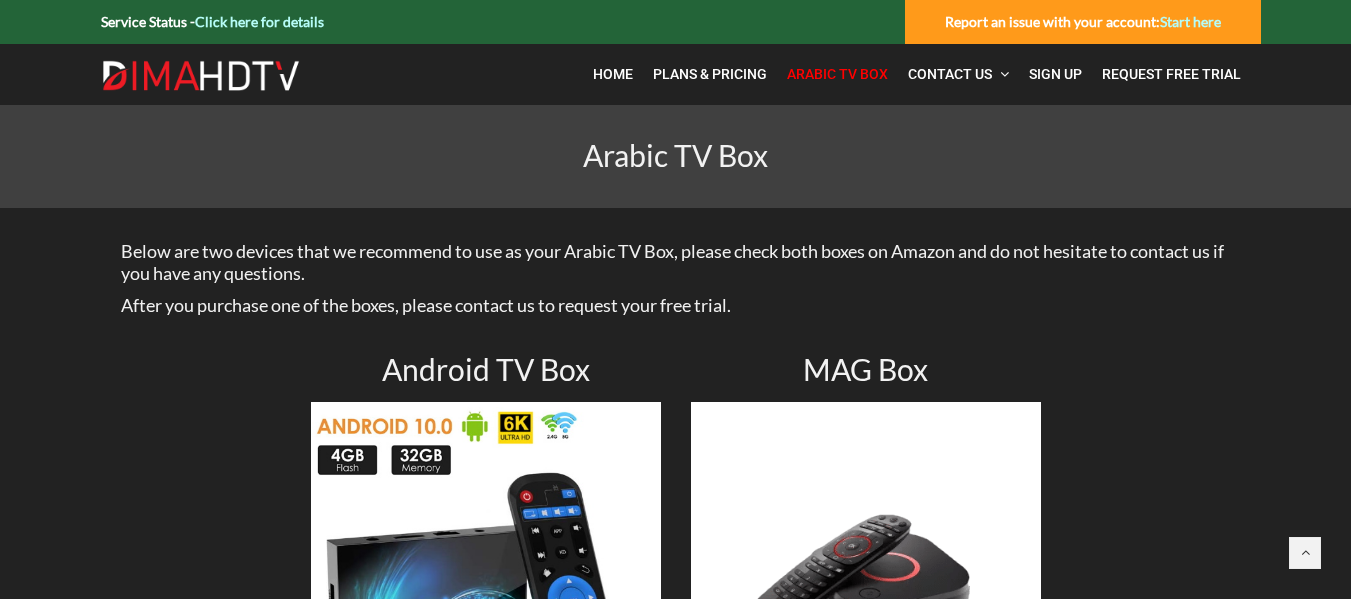 scroll, scrollTop: 0, scrollLeft: 0, axis: both 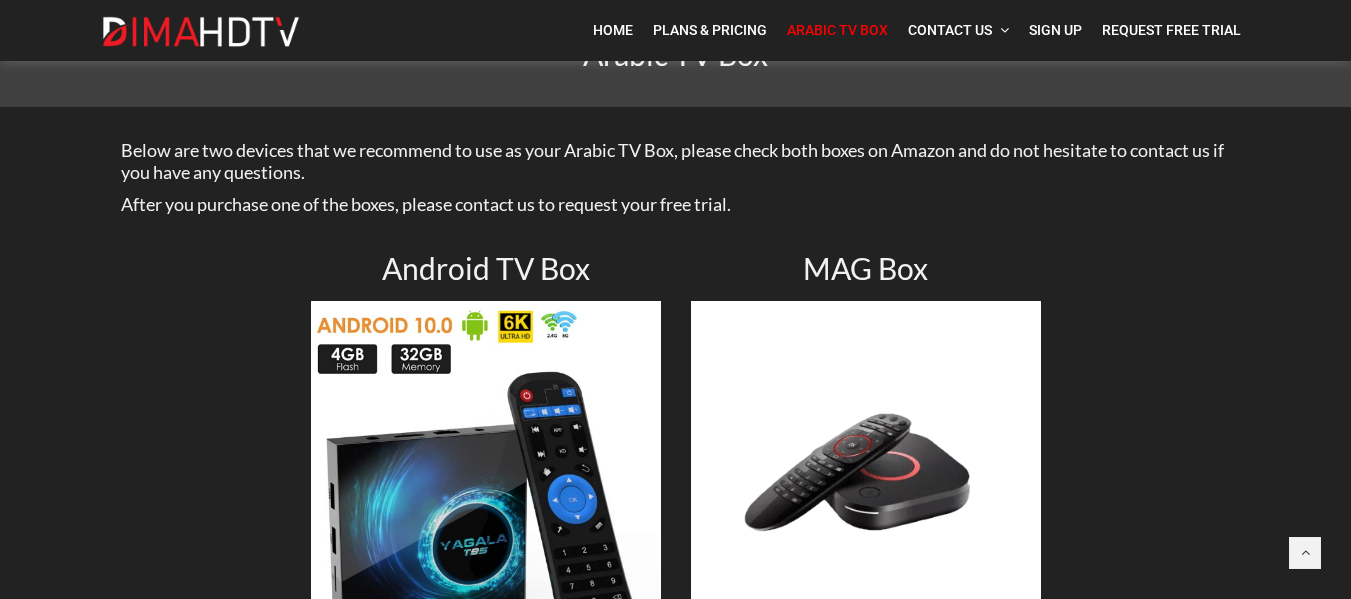 drag, startPoint x: 1357, startPoint y: 144, endPoint x: 1352, endPoint y: 198, distance: 54.230988 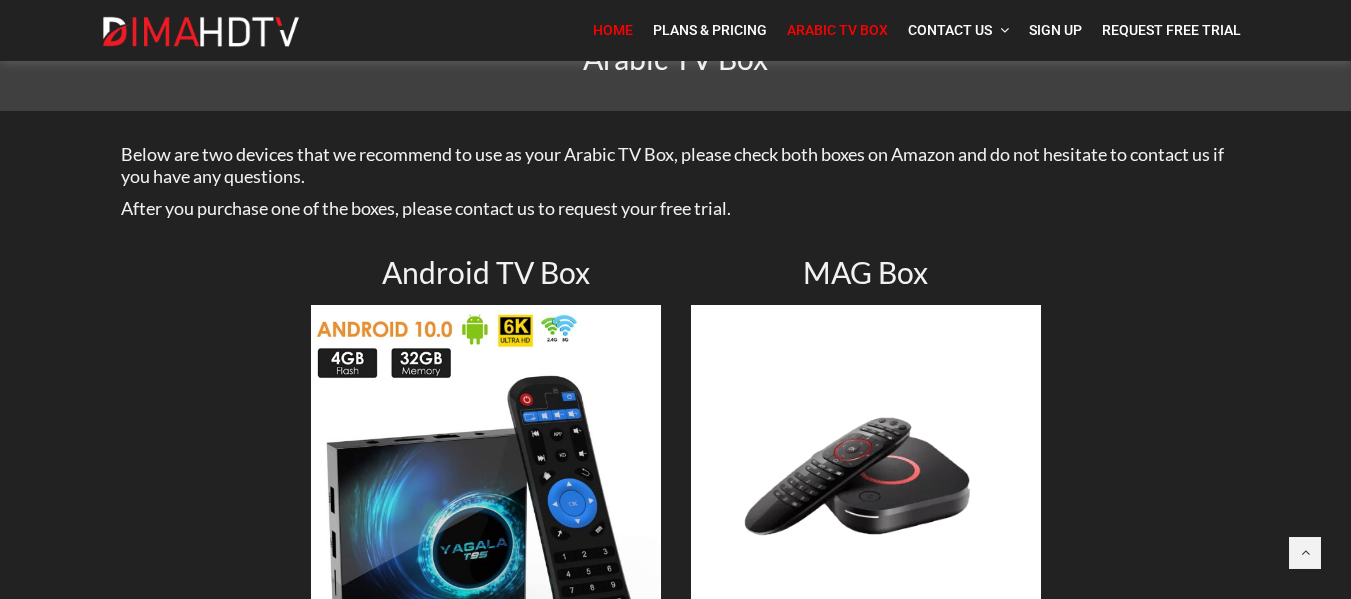 click on "Home" at bounding box center [613, 30] 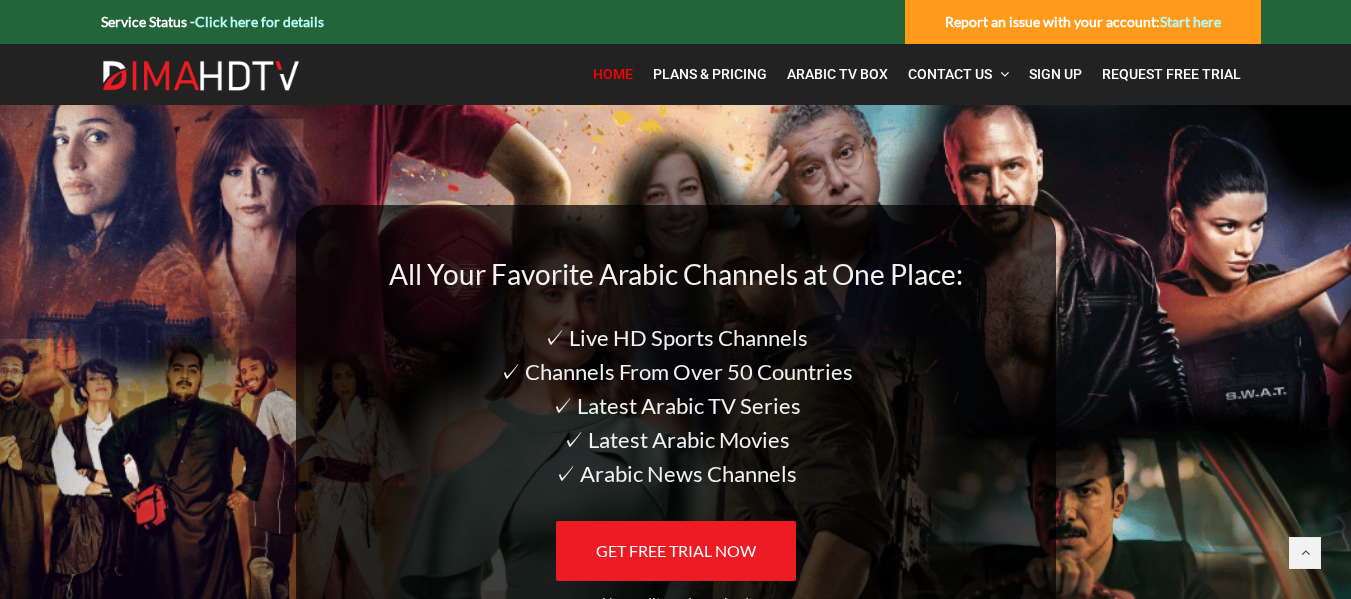 scroll, scrollTop: 0, scrollLeft: 0, axis: both 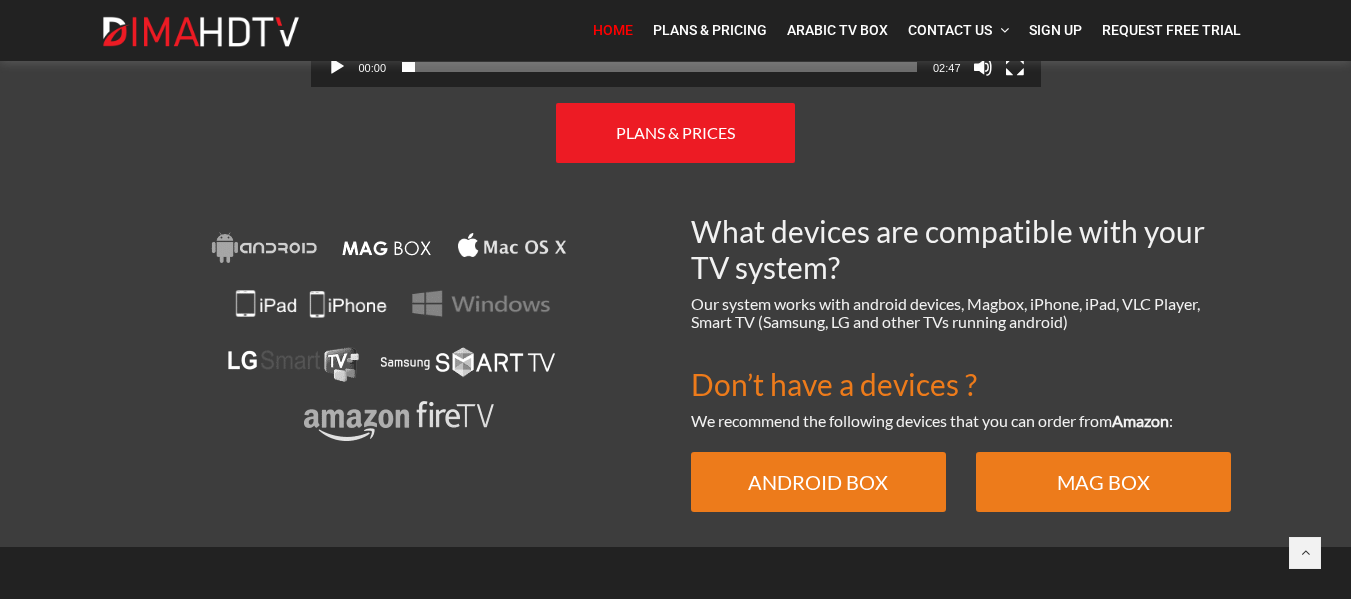 click on "What devices are compatible with your TV system?
Our system works with android devices, Magbox, iPhone, iPad, VLC Player, Smart TV (Samsung, LG and other TVs running android)" at bounding box center (961, 272) 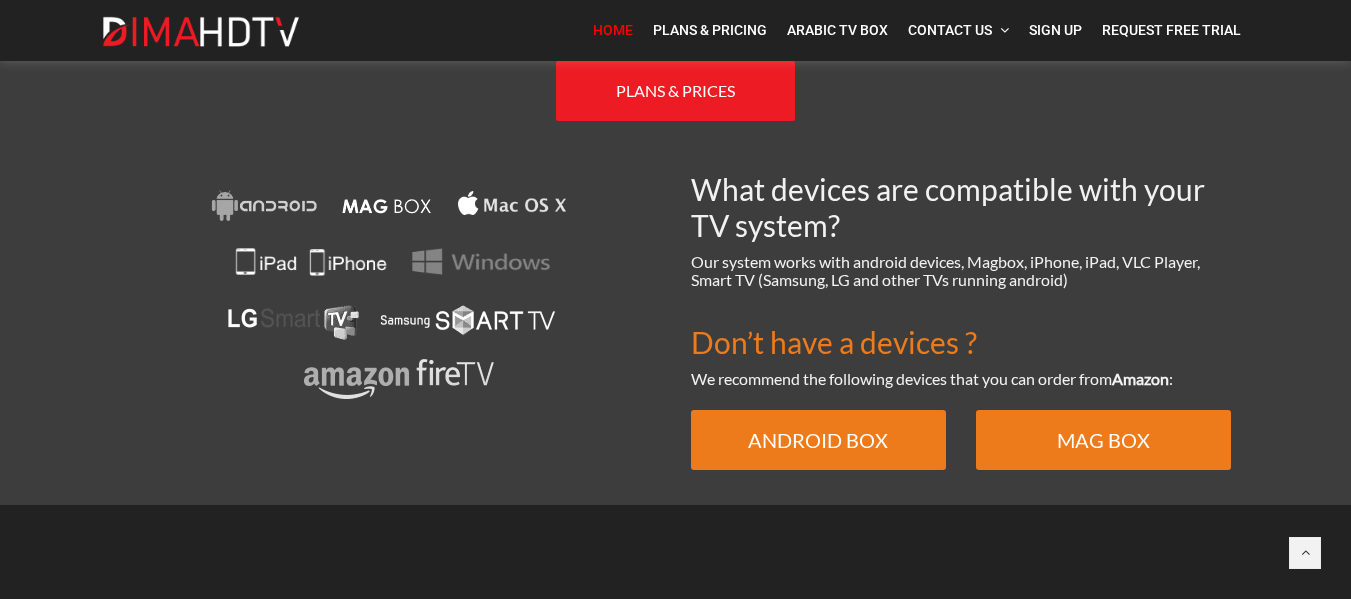 scroll, scrollTop: 1368, scrollLeft: 0, axis: vertical 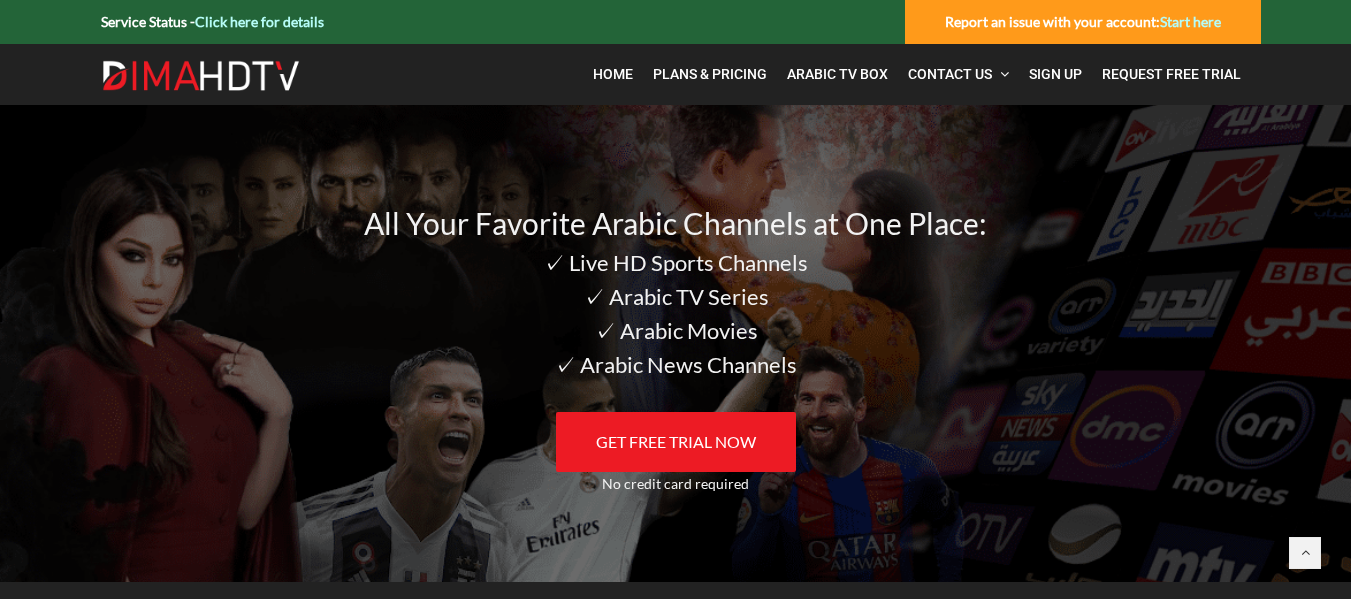 drag, startPoint x: 1350, startPoint y: 87, endPoint x: 1350, endPoint y: 114, distance: 27 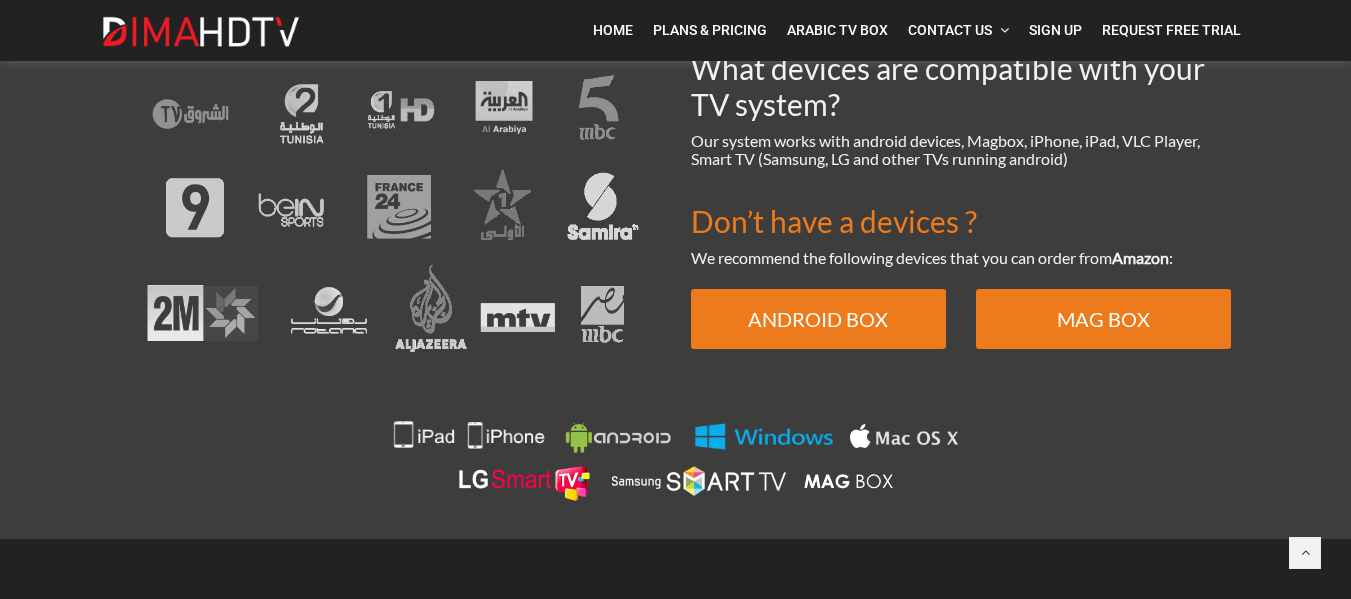 scroll, scrollTop: 1376, scrollLeft: 0, axis: vertical 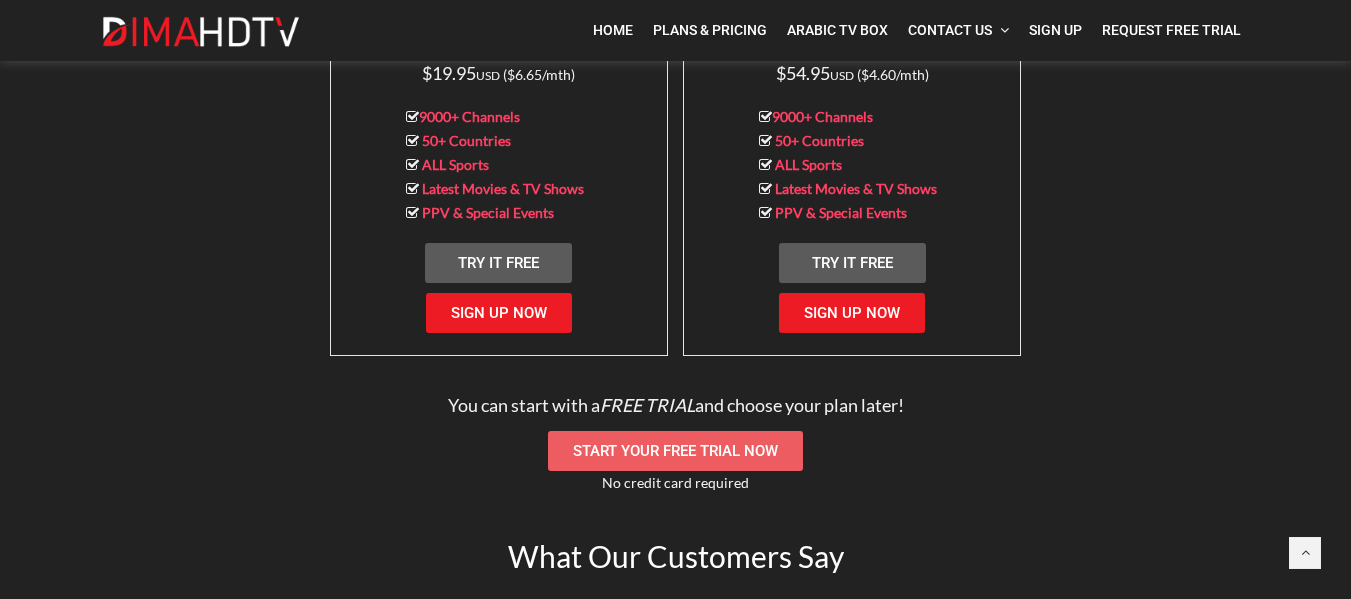 click on "Start Your Free Trial Now" at bounding box center [675, 451] 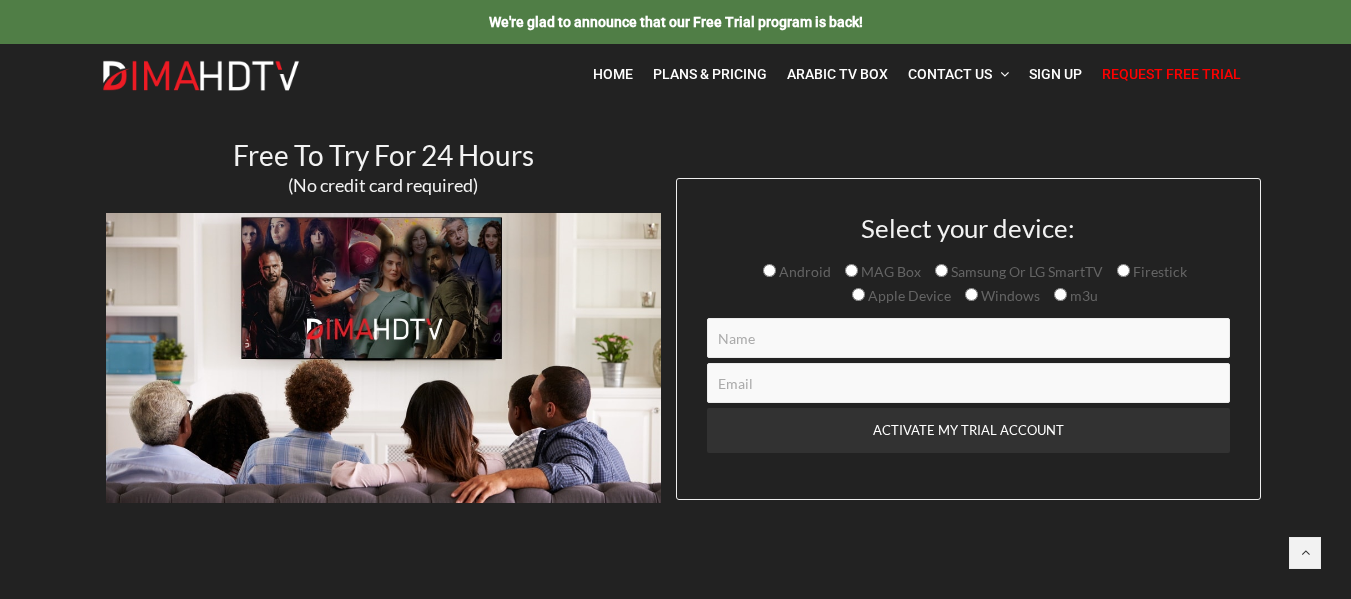 scroll, scrollTop: 0, scrollLeft: 0, axis: both 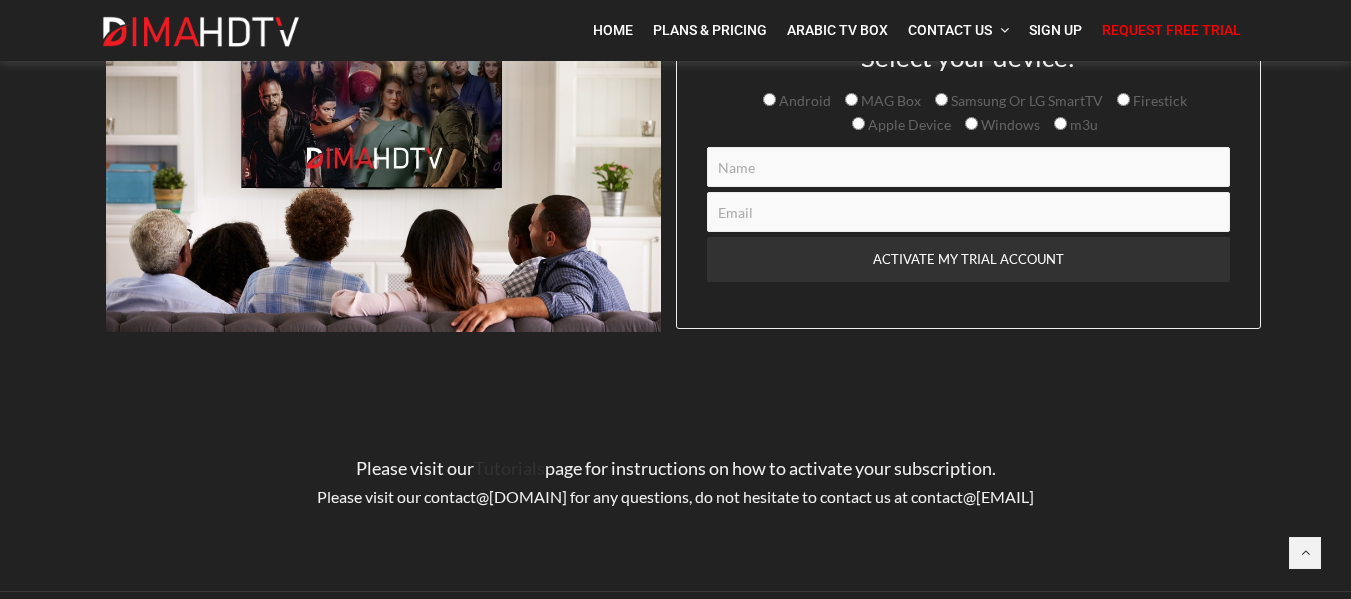 click on "Tutorials" at bounding box center [509, 468] 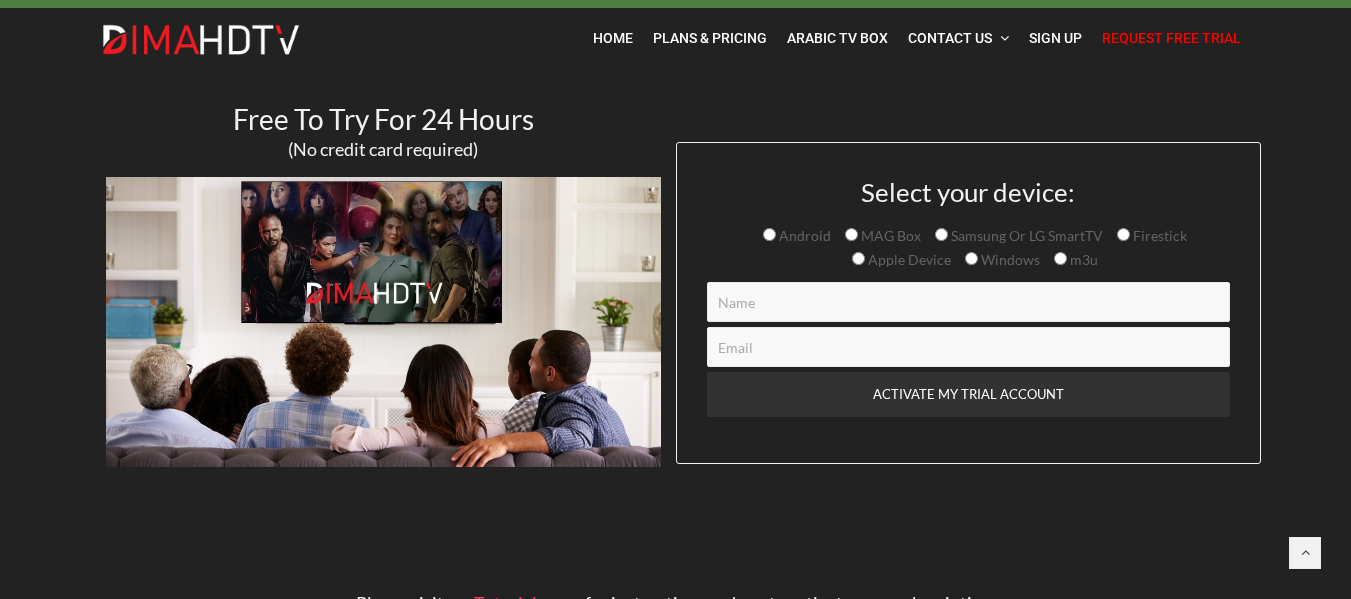 scroll, scrollTop: 0, scrollLeft: 0, axis: both 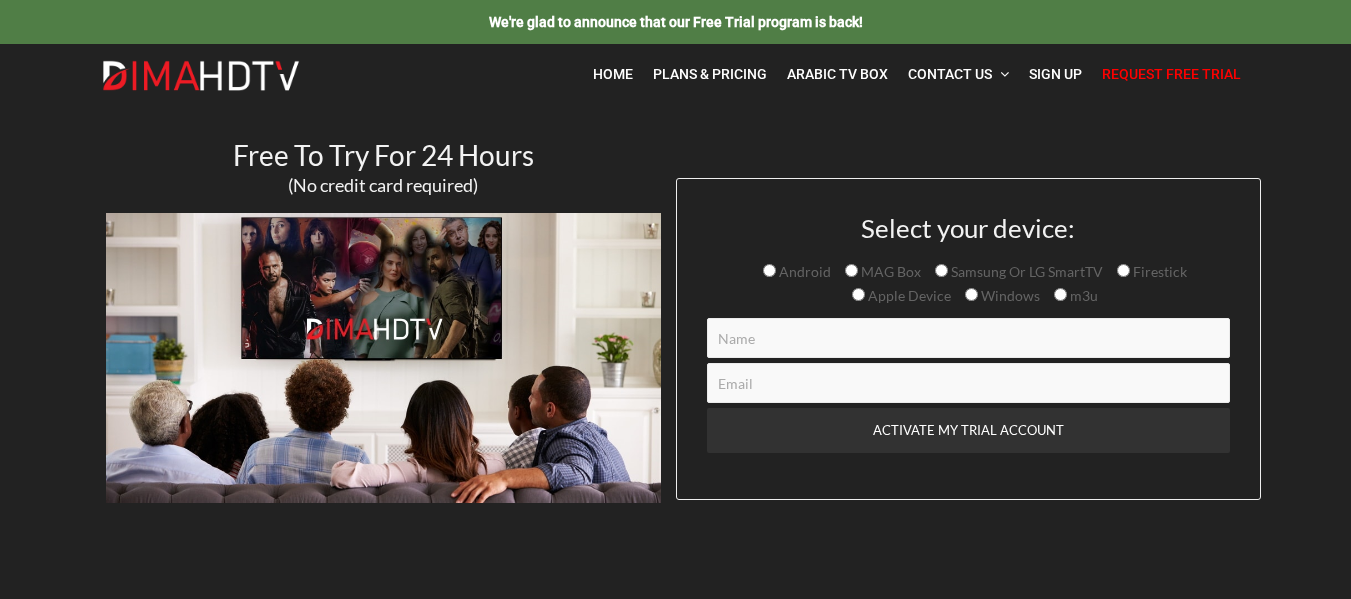 click on "Android" at bounding box center [769, 270] 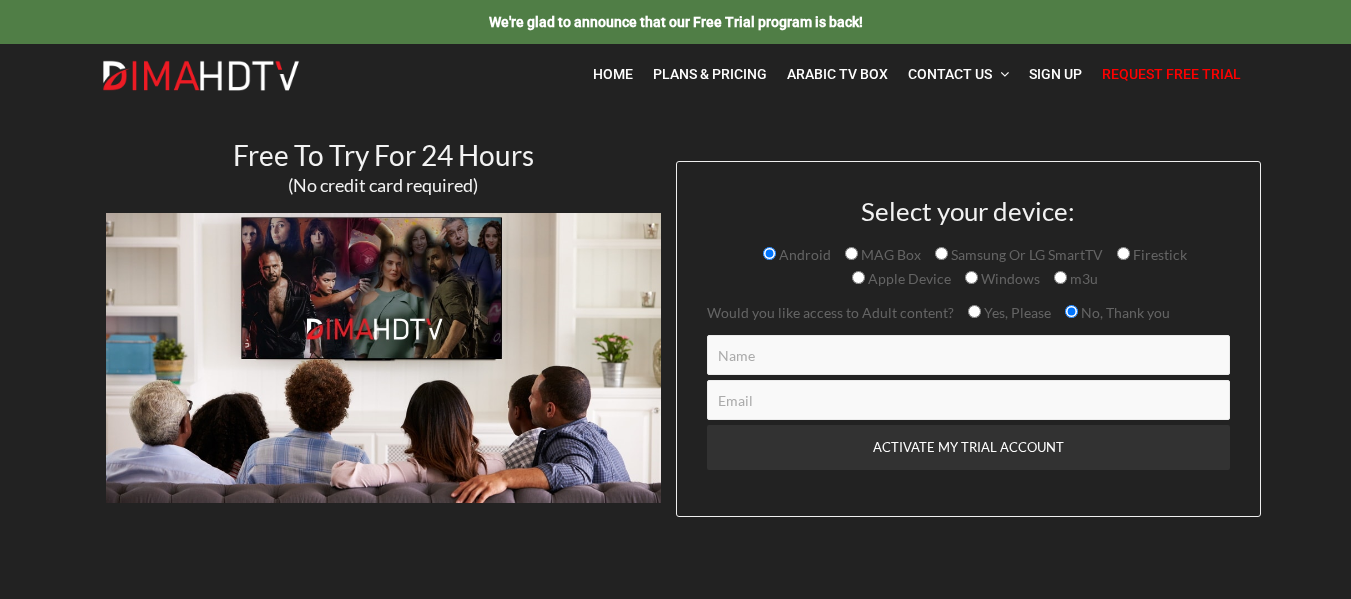 click on "Android" at bounding box center [769, 253] 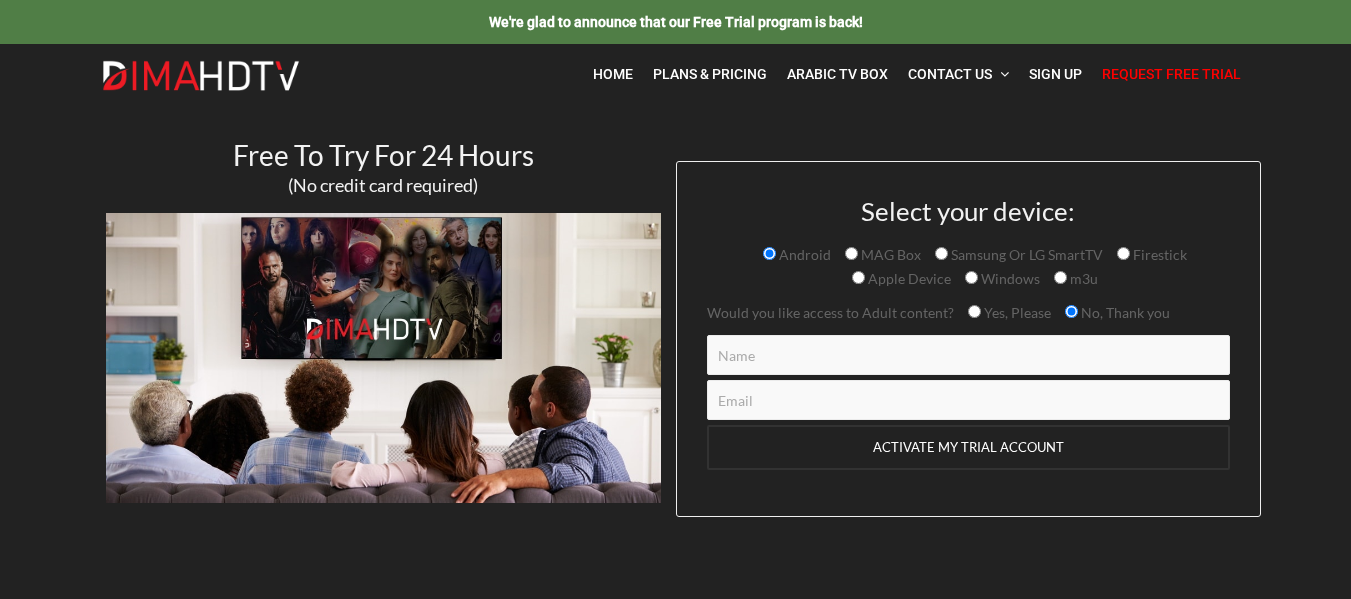 click on "ACTIVATE MY TRIAL ACCOUNT" at bounding box center [968, 447] 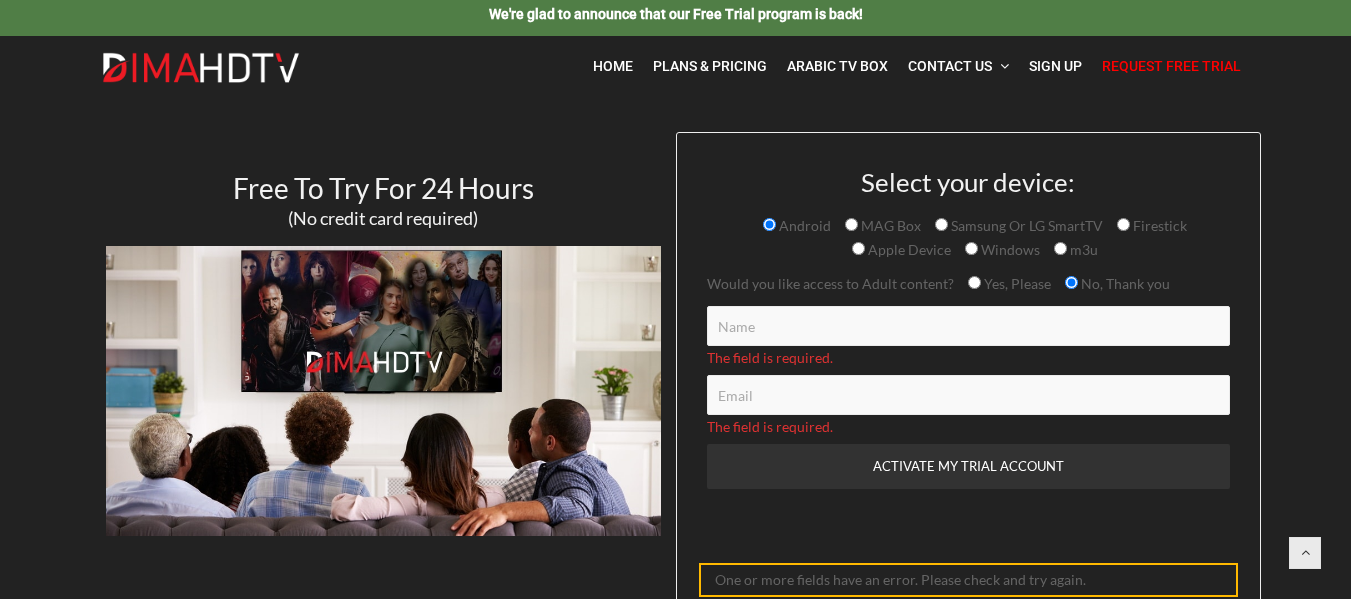 scroll, scrollTop: 0, scrollLeft: 0, axis: both 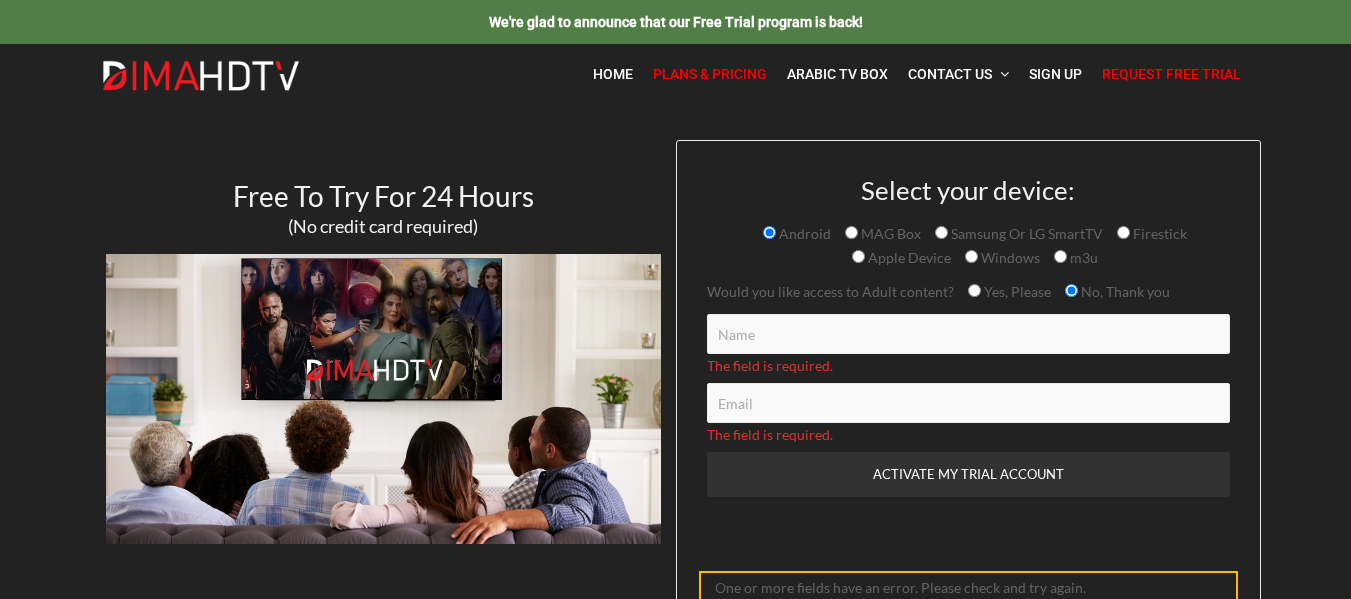 click on "Plans & Pricing" at bounding box center [710, 74] 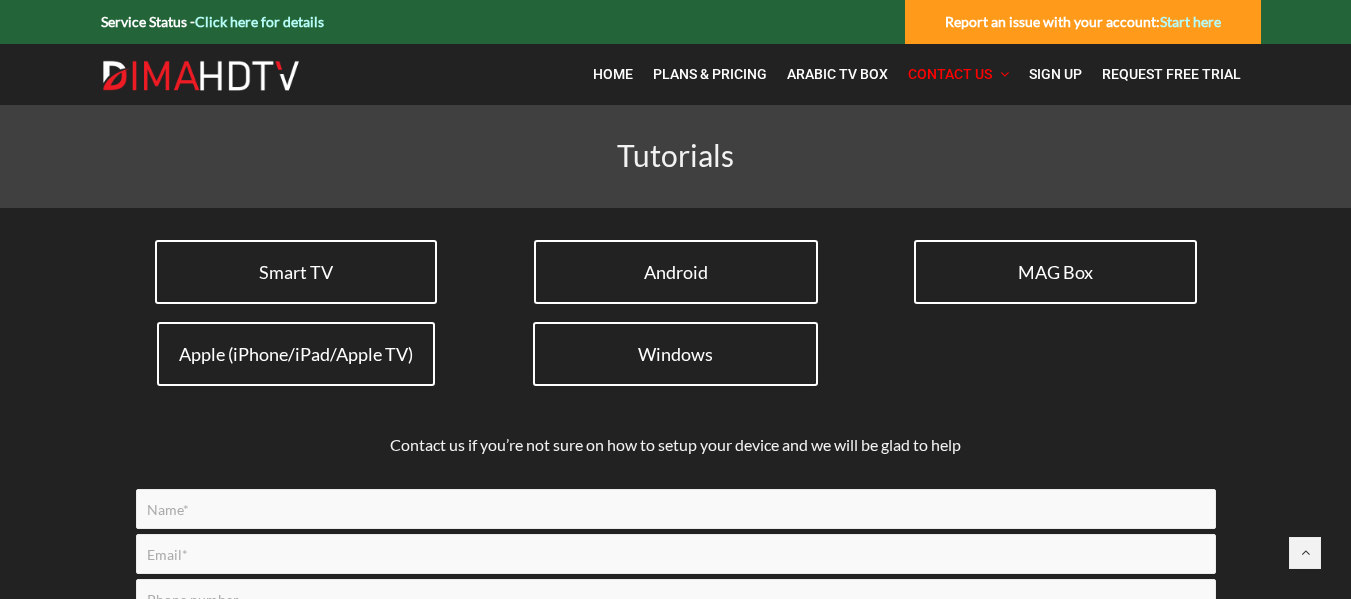 scroll, scrollTop: 0, scrollLeft: 0, axis: both 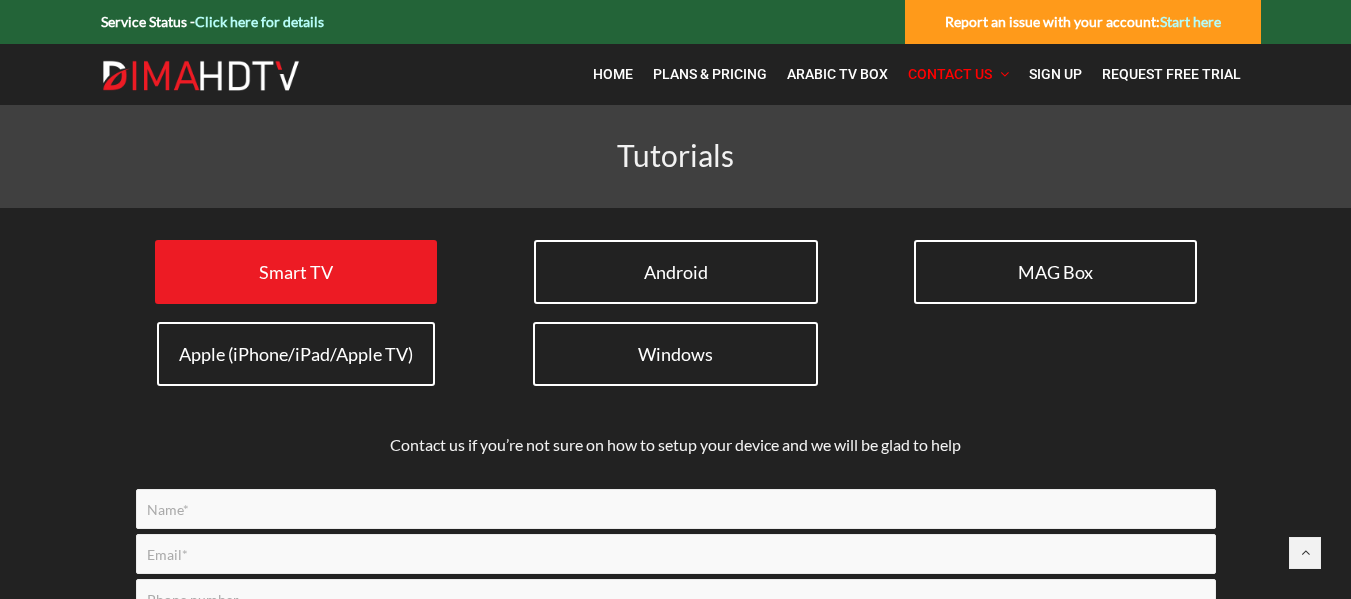 click on "Smart TV" at bounding box center [296, 272] 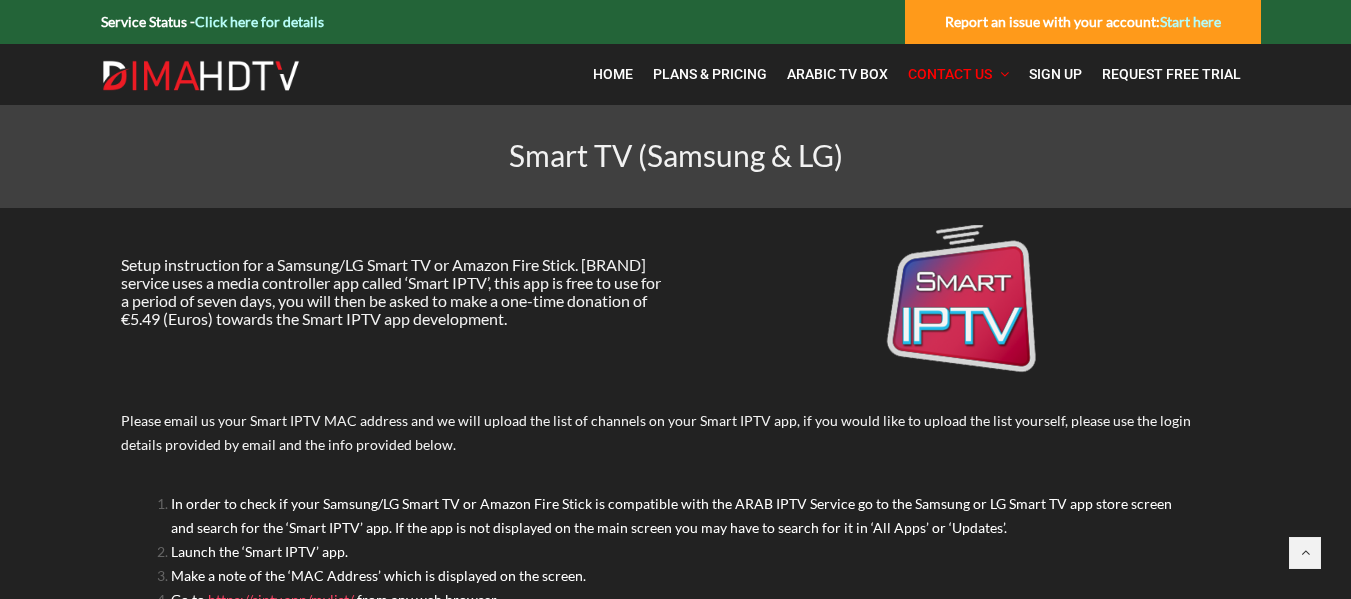scroll, scrollTop: 0, scrollLeft: 0, axis: both 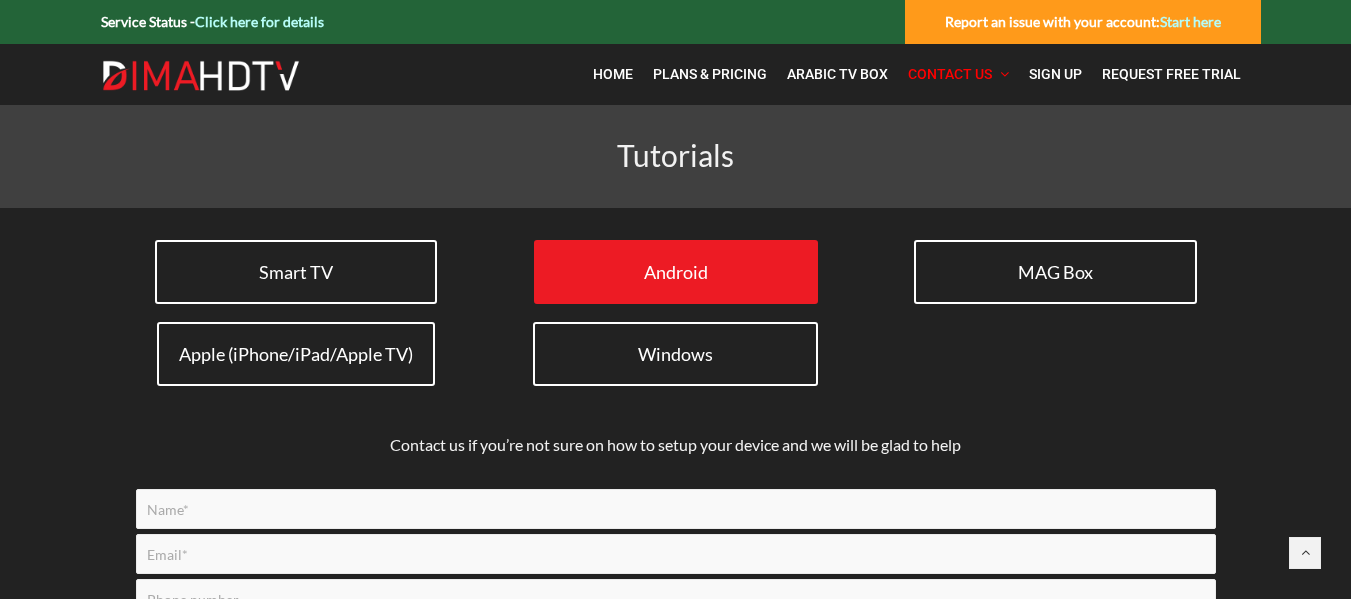 click on "Android" at bounding box center (676, 272) 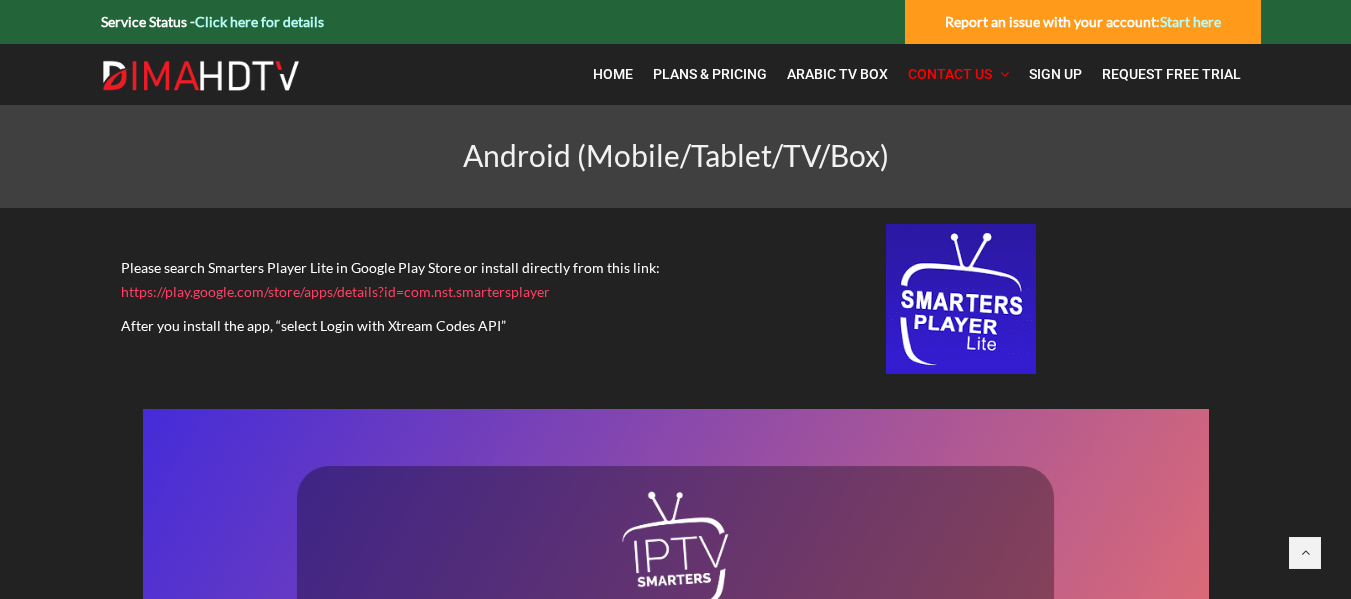 scroll, scrollTop: 0, scrollLeft: 0, axis: both 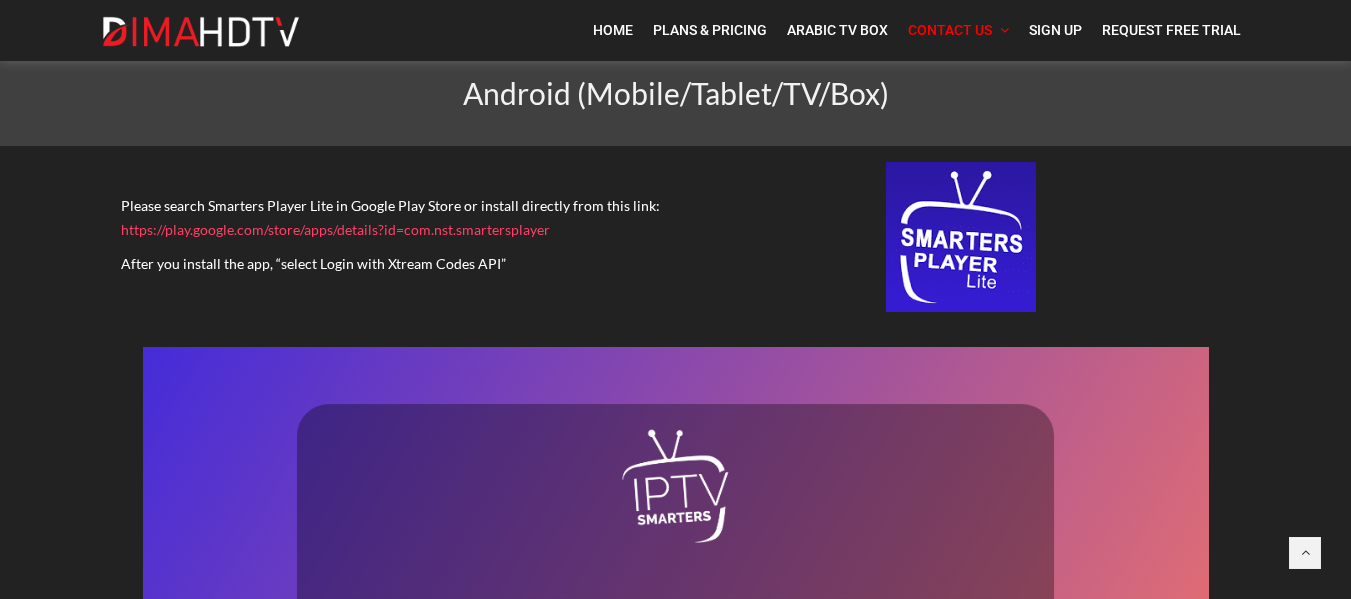 drag, startPoint x: 1352, startPoint y: 195, endPoint x: 1365, endPoint y: 215, distance: 23.853722 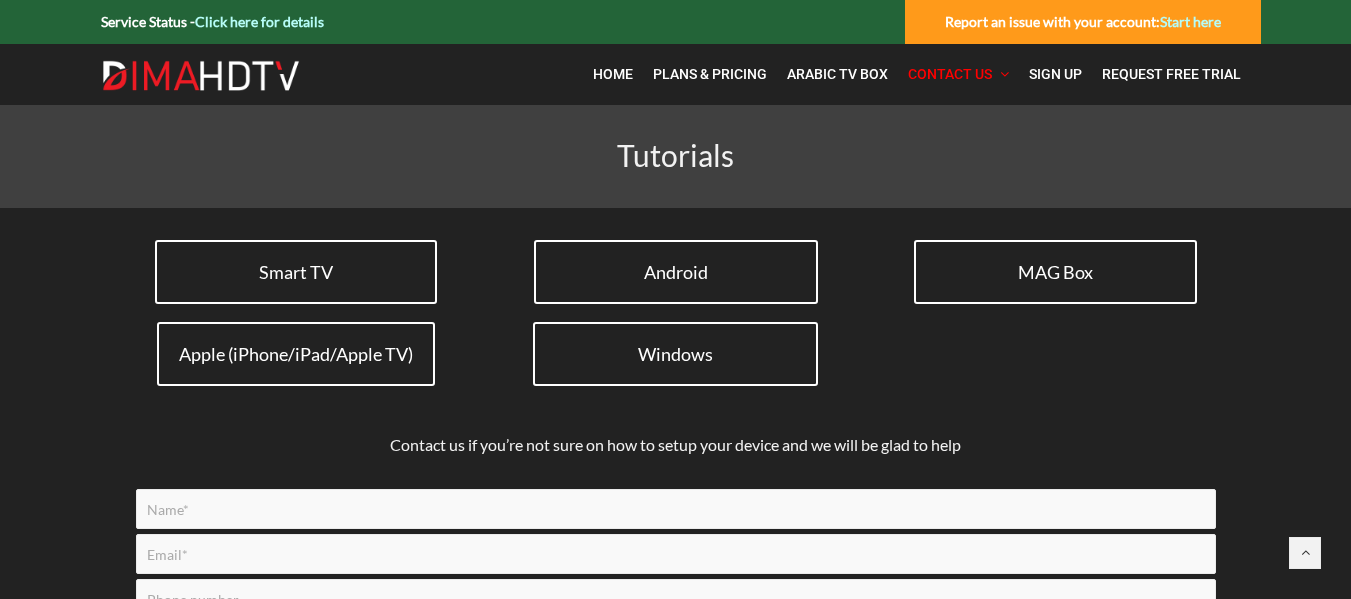 scroll, scrollTop: 0, scrollLeft: 0, axis: both 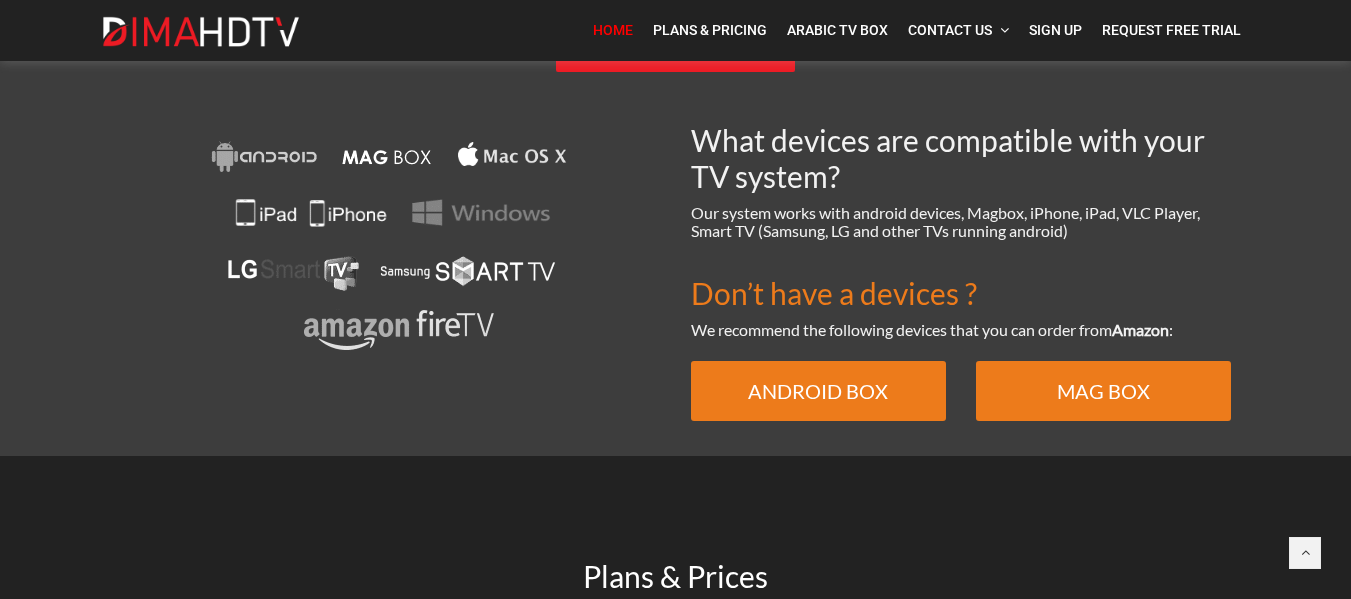 drag, startPoint x: 1359, startPoint y: 104, endPoint x: 1365, endPoint y: 362, distance: 258.06976 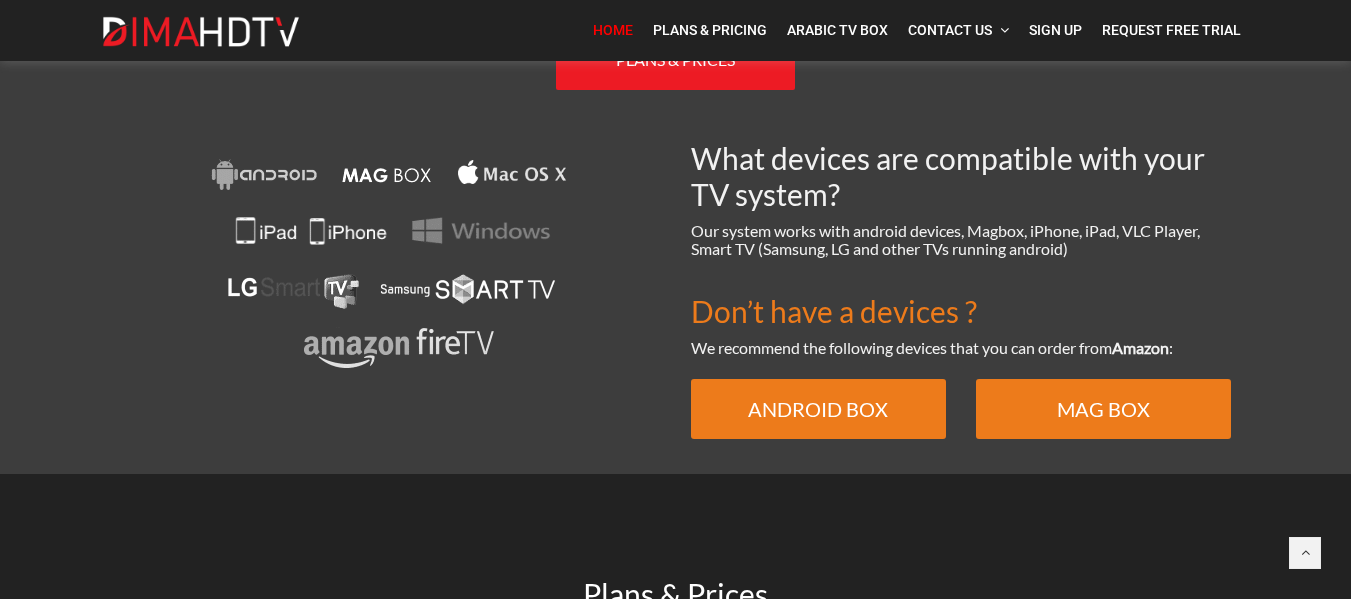scroll, scrollTop: 1357, scrollLeft: 0, axis: vertical 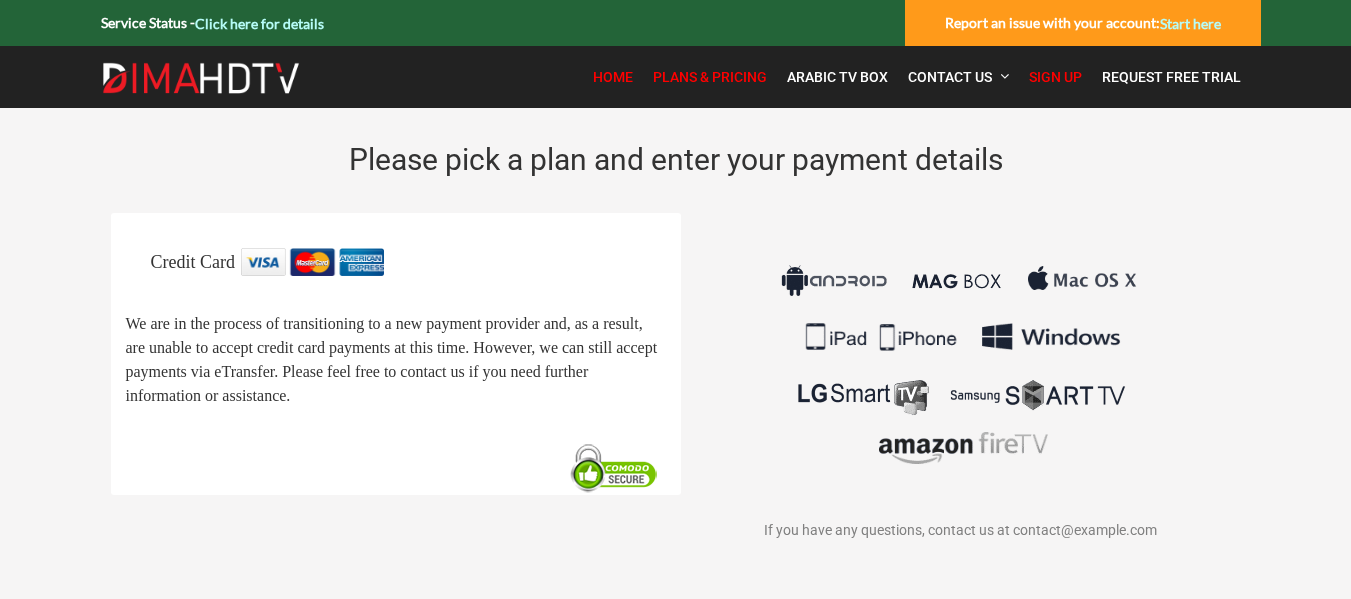 click on "Home" at bounding box center [613, 77] 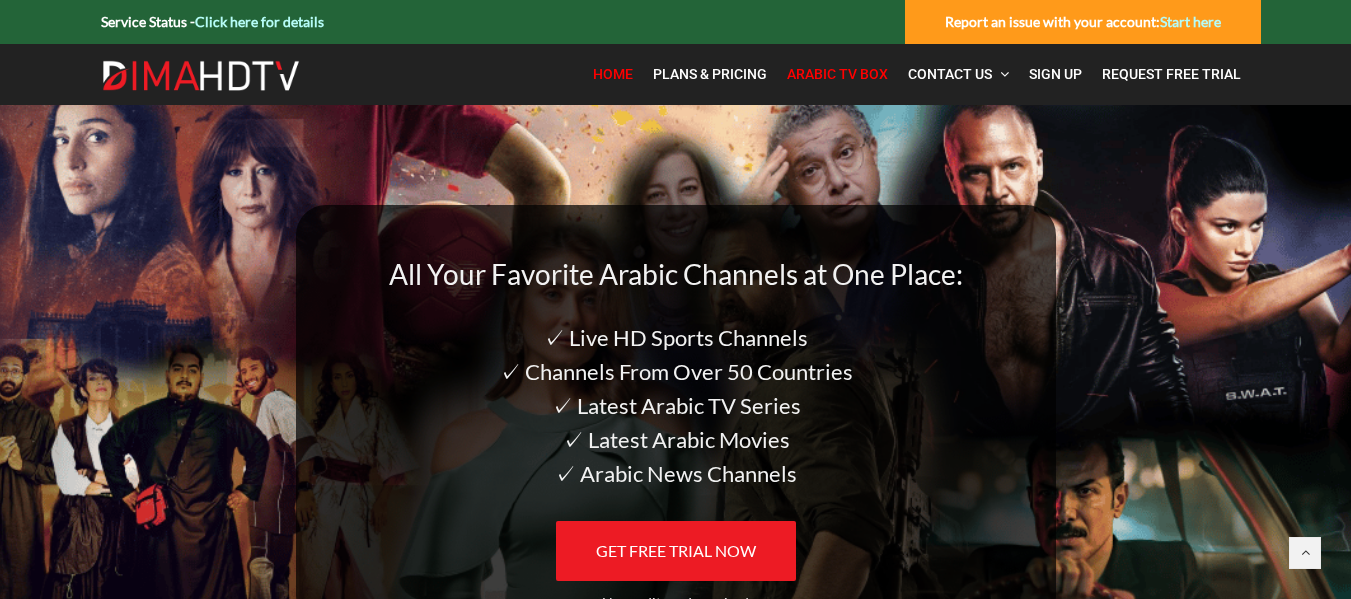 scroll, scrollTop: 0, scrollLeft: 0, axis: both 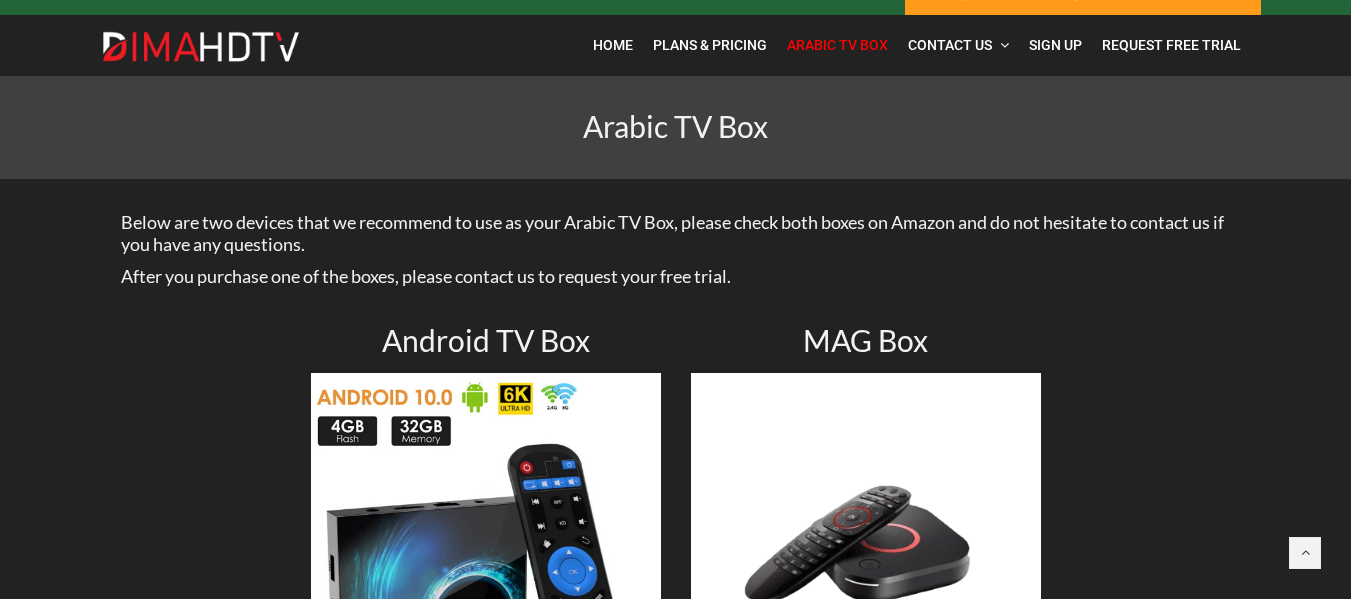 click on "Below are two devices that we recommend to use as your Arabic TV Box, please check both boxes on Amazon and do not hesitate to contact us if you have any questions.
After you purchase one of the boxes, please contact us to request your free trial.
Android TV Box
MAG Box" at bounding box center (675, 542) 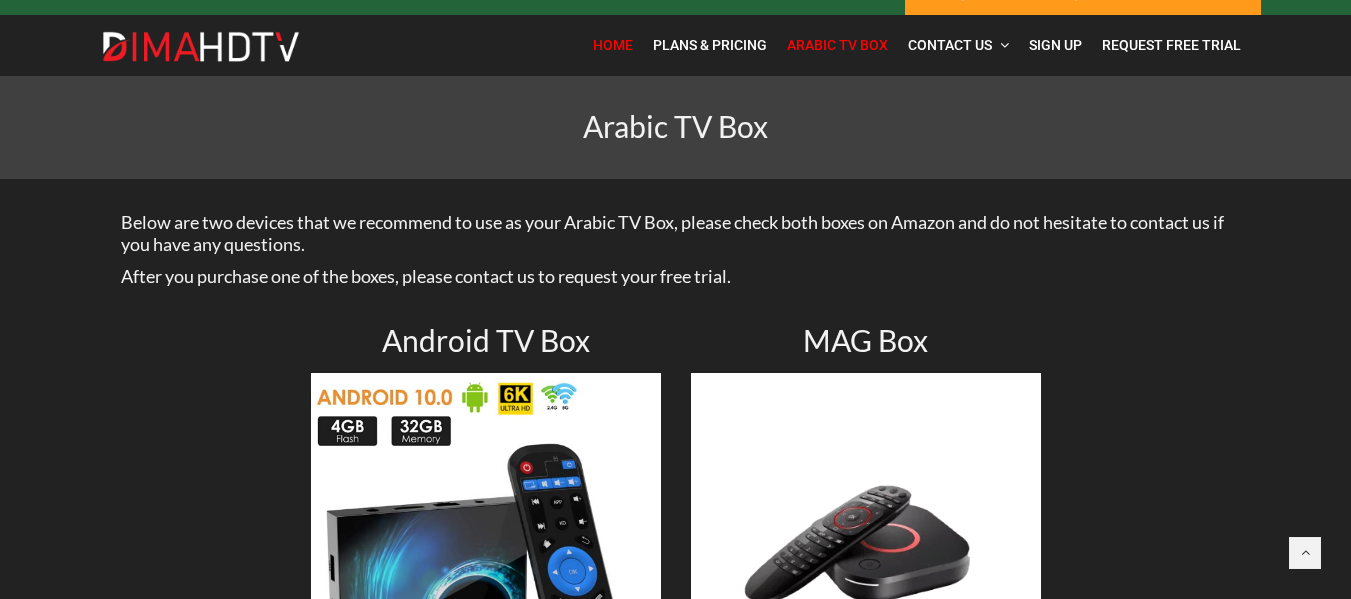 click on "Home" at bounding box center (613, 45) 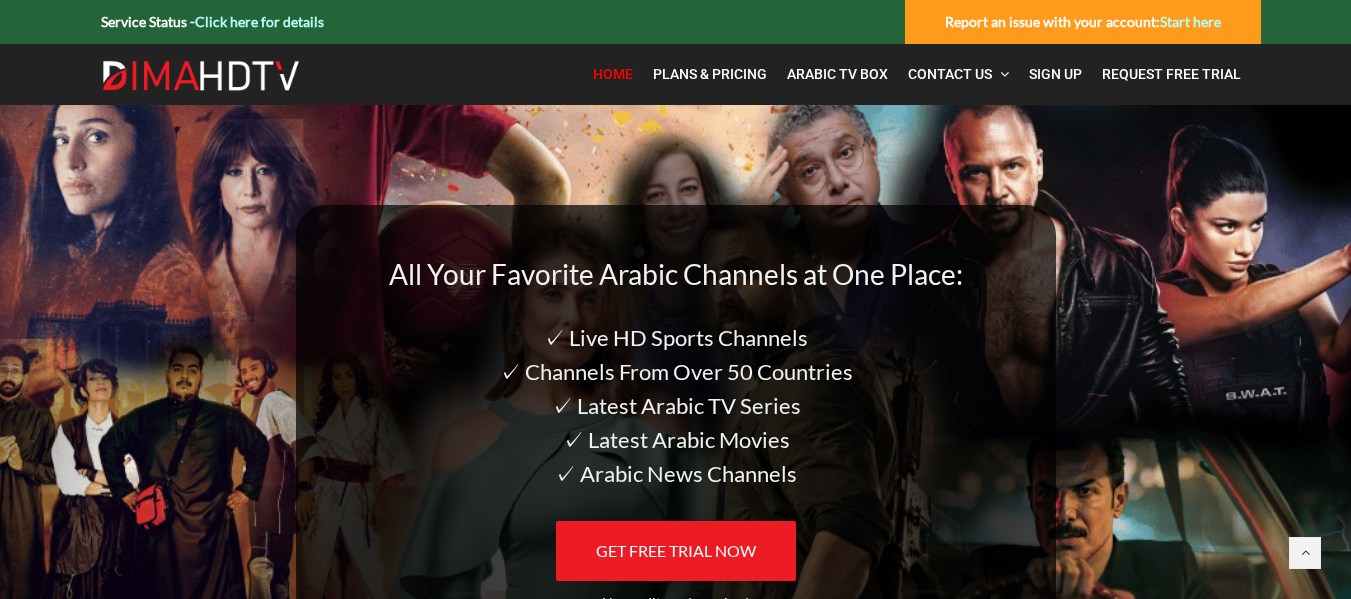 scroll, scrollTop: 0, scrollLeft: 0, axis: both 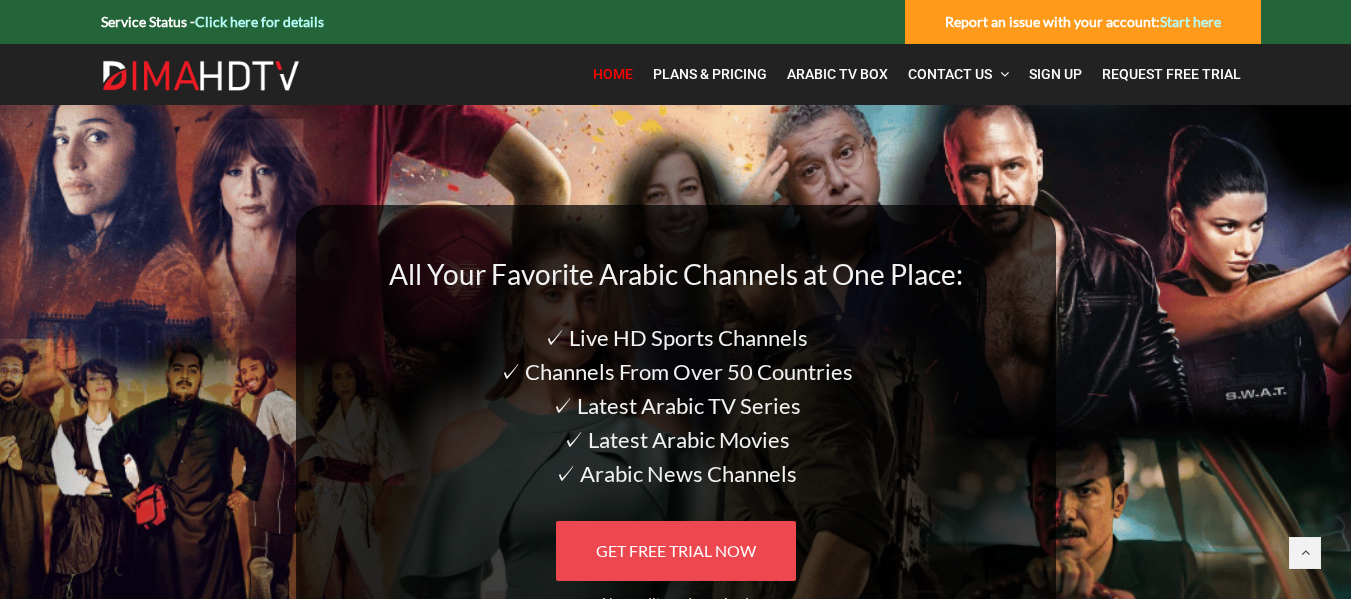 click on "GET FREE TRIAL NOW" at bounding box center (676, 550) 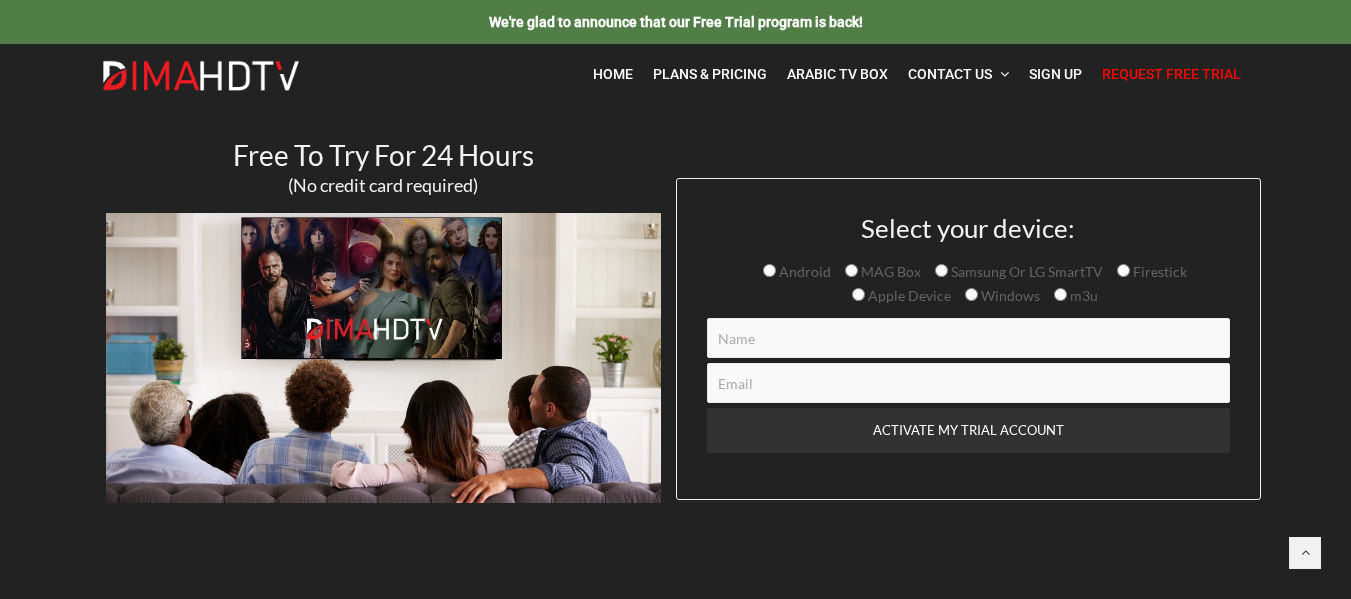 scroll, scrollTop: 0, scrollLeft: 0, axis: both 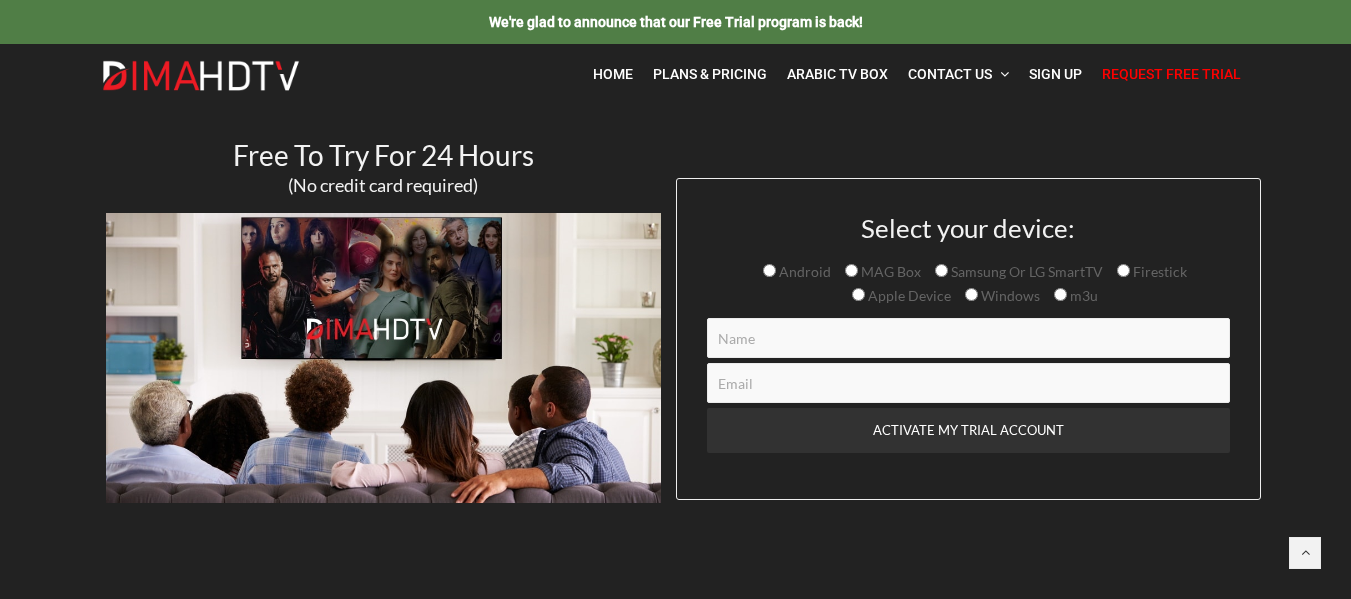 click on "Android" at bounding box center (769, 270) 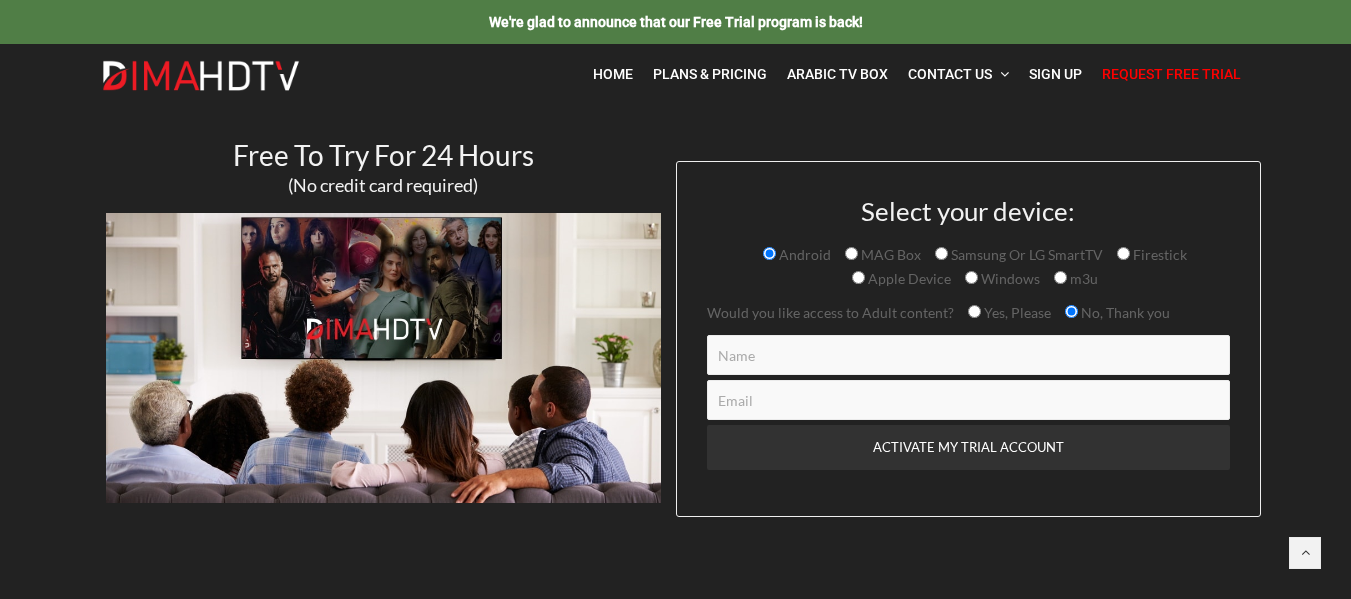 click on "No, Thank you" at bounding box center (1071, 311) 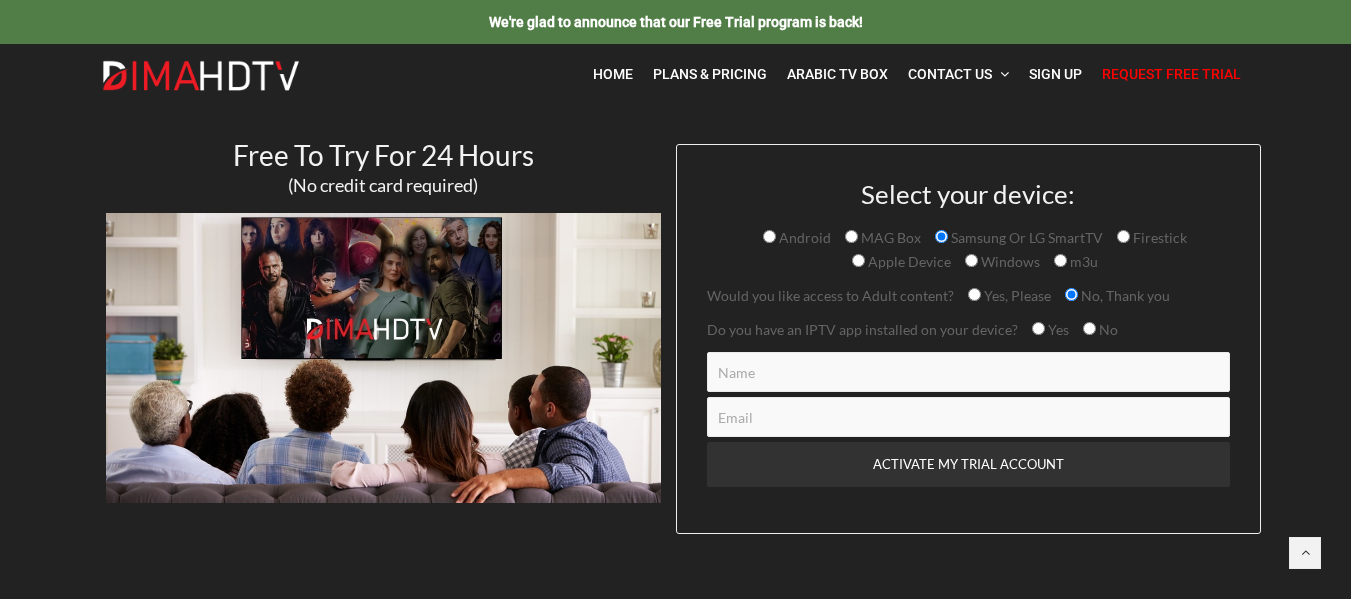 click on "No" at bounding box center [1089, 328] 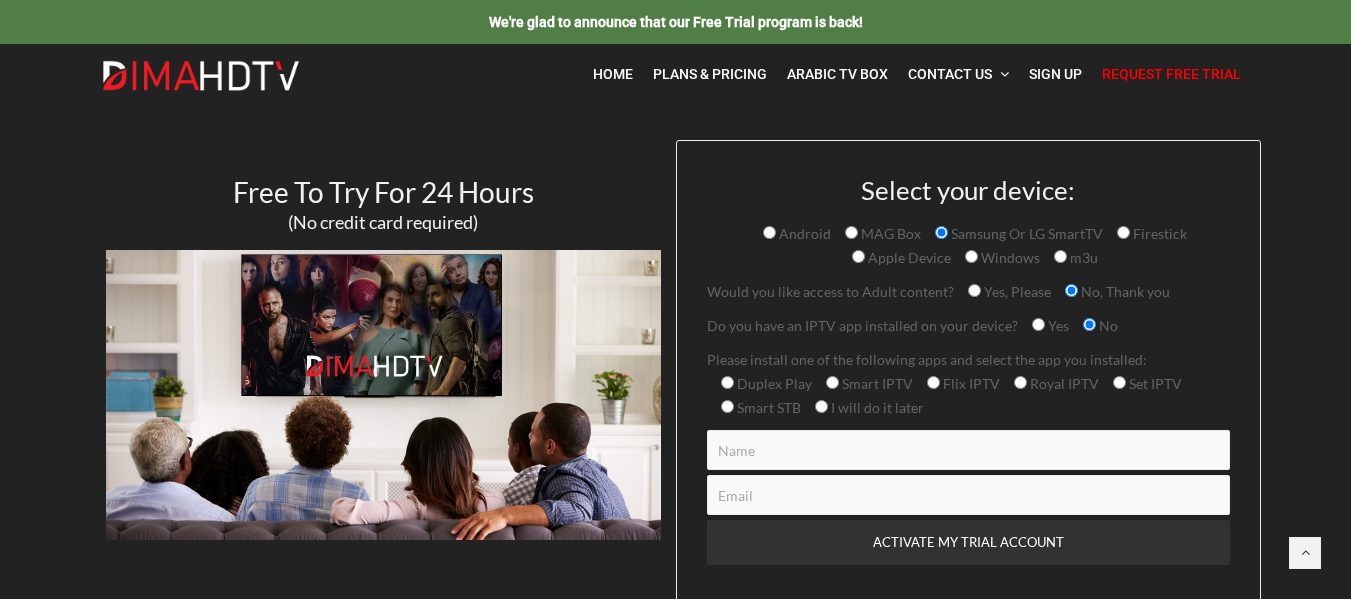 click on "Android" at bounding box center [769, 232] 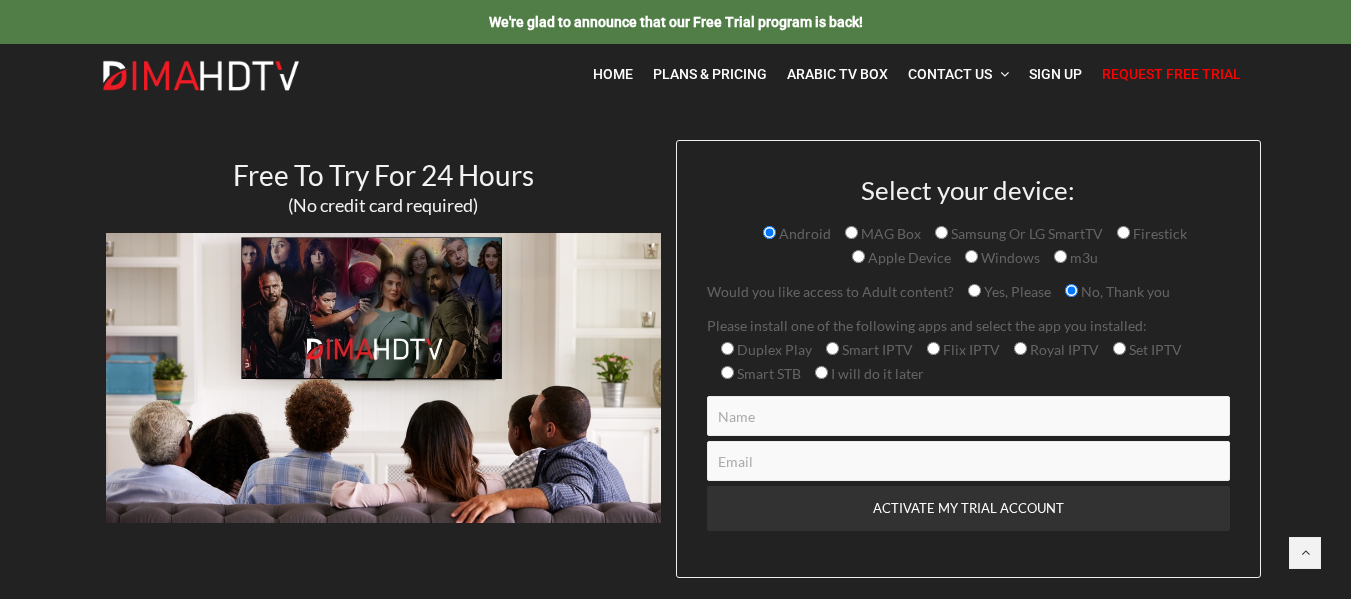click on "Apple Device" at bounding box center [858, 256] 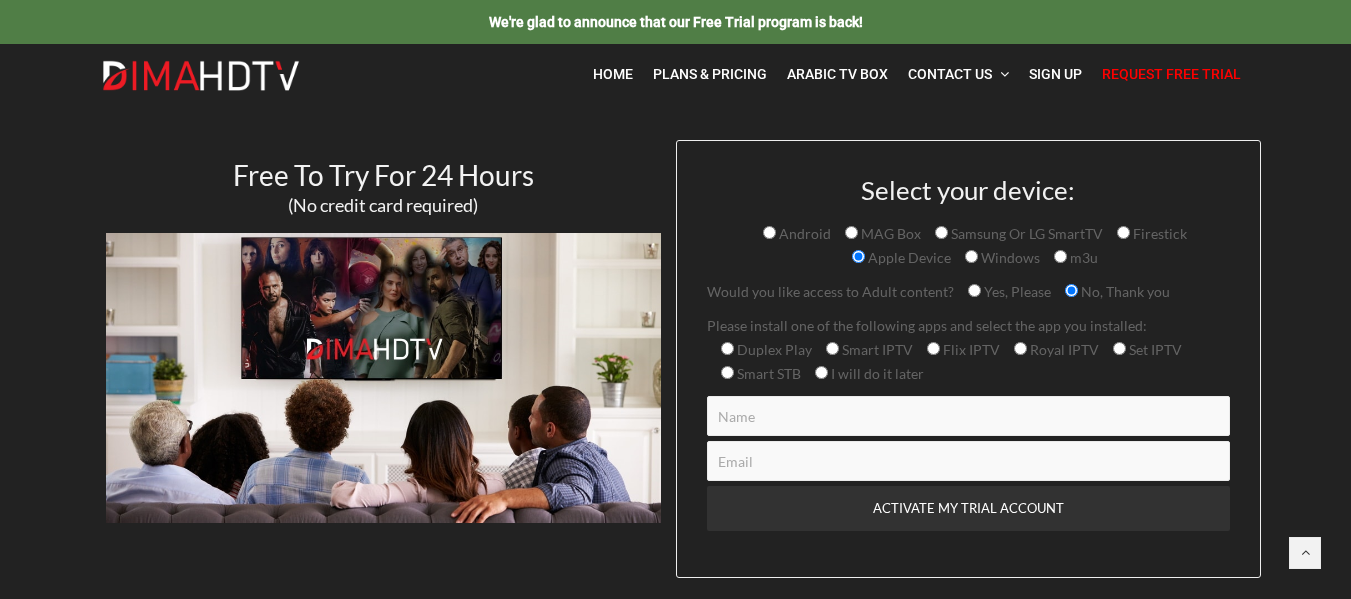 click on "Windows" at bounding box center (971, 256) 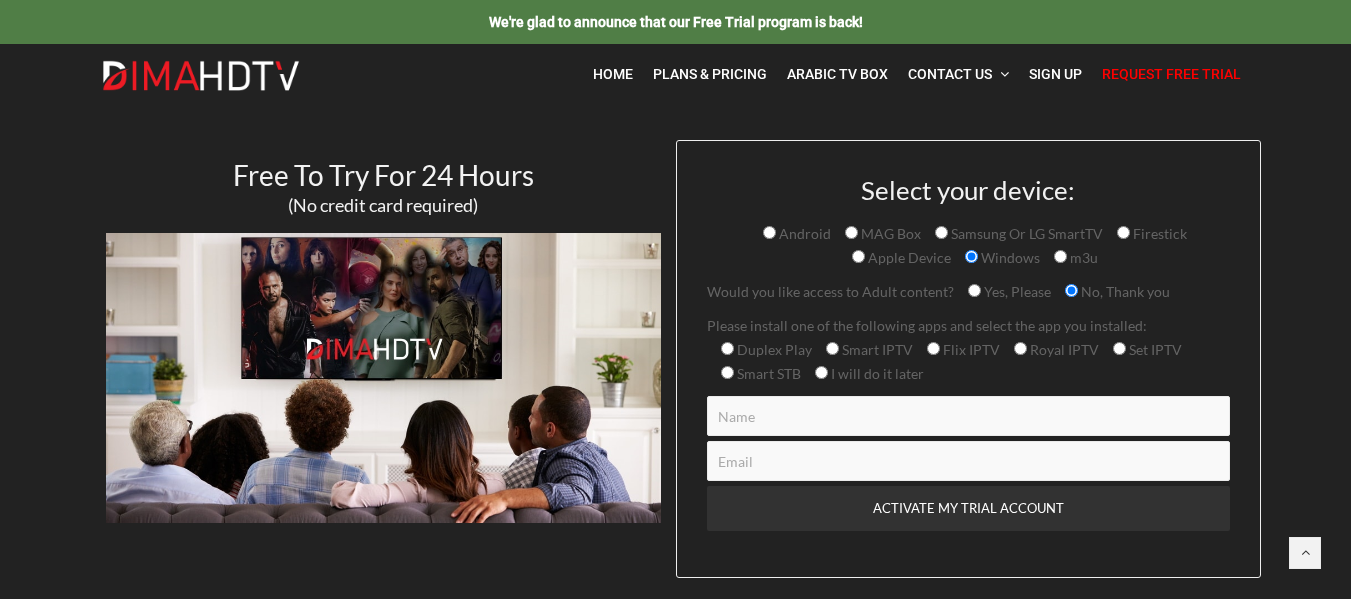 click on "Windows" at bounding box center [971, 256] 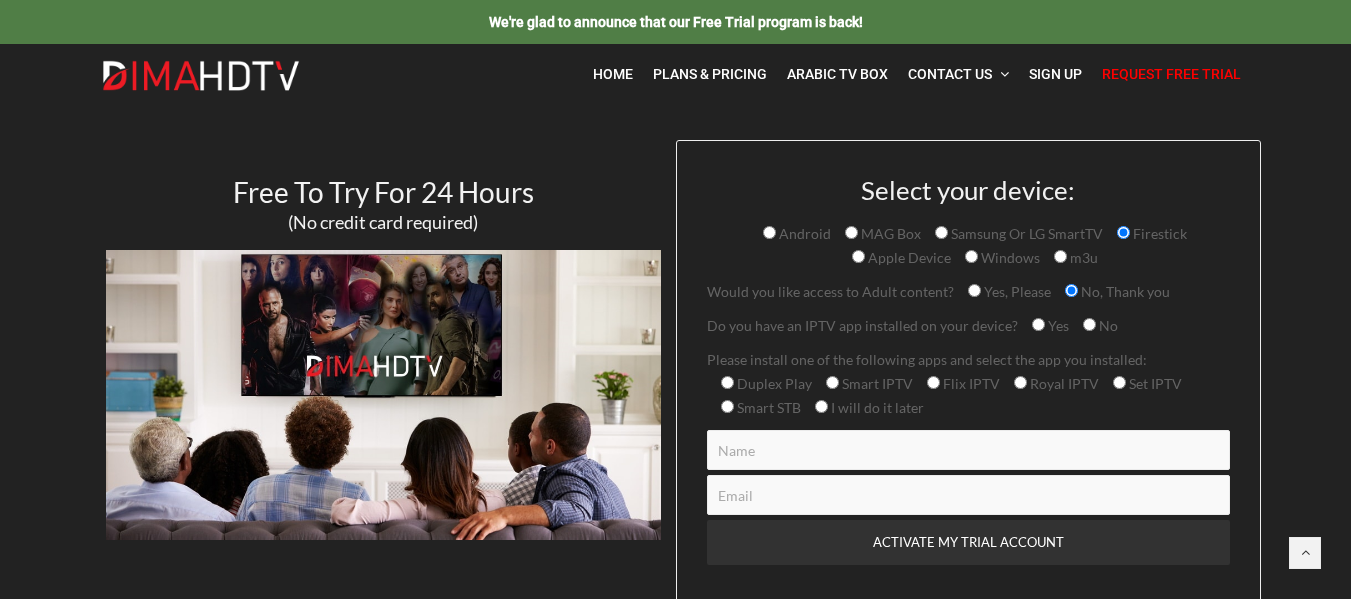 click on "m3u" at bounding box center [1060, 256] 